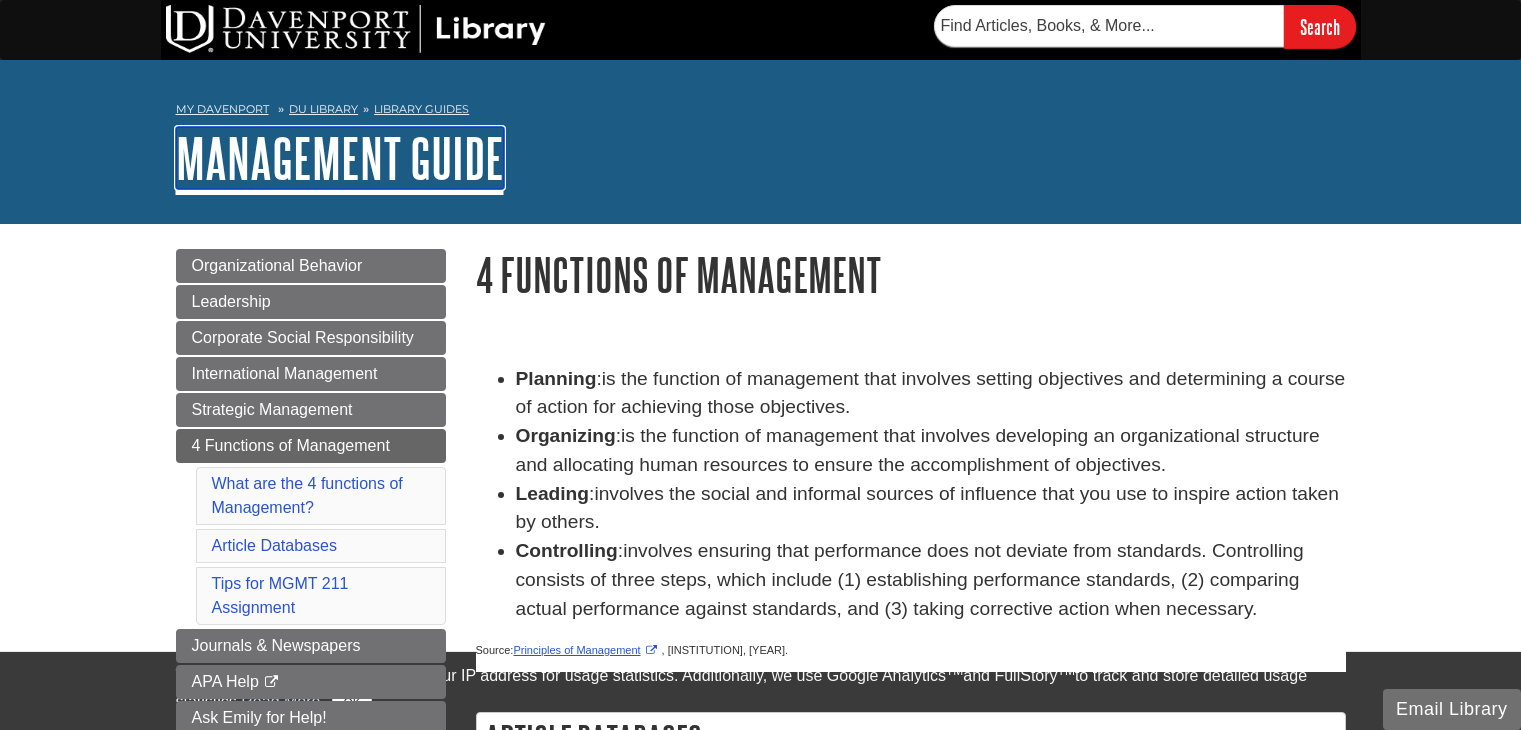 click on "Management Guide" at bounding box center [340, 158] 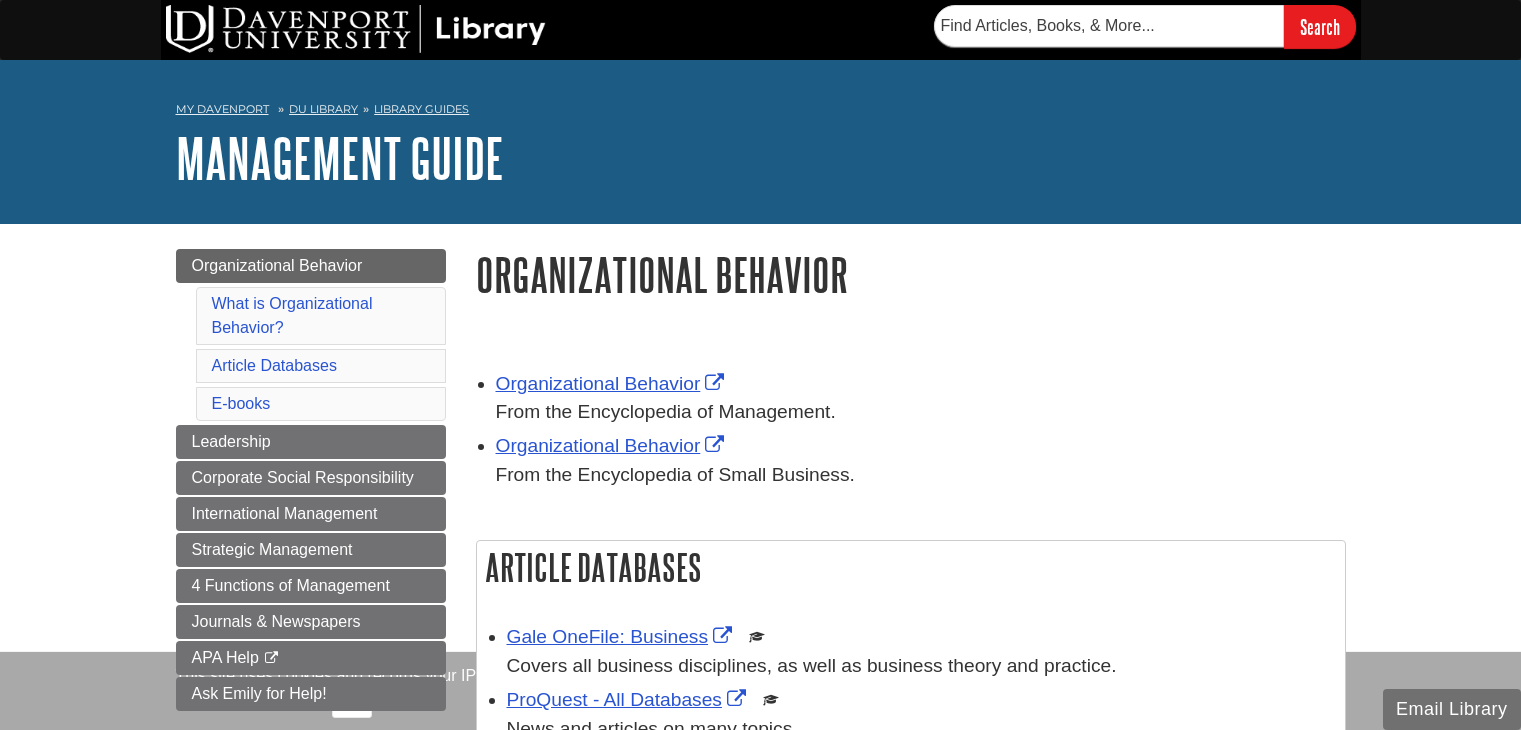 scroll, scrollTop: 0, scrollLeft: 0, axis: both 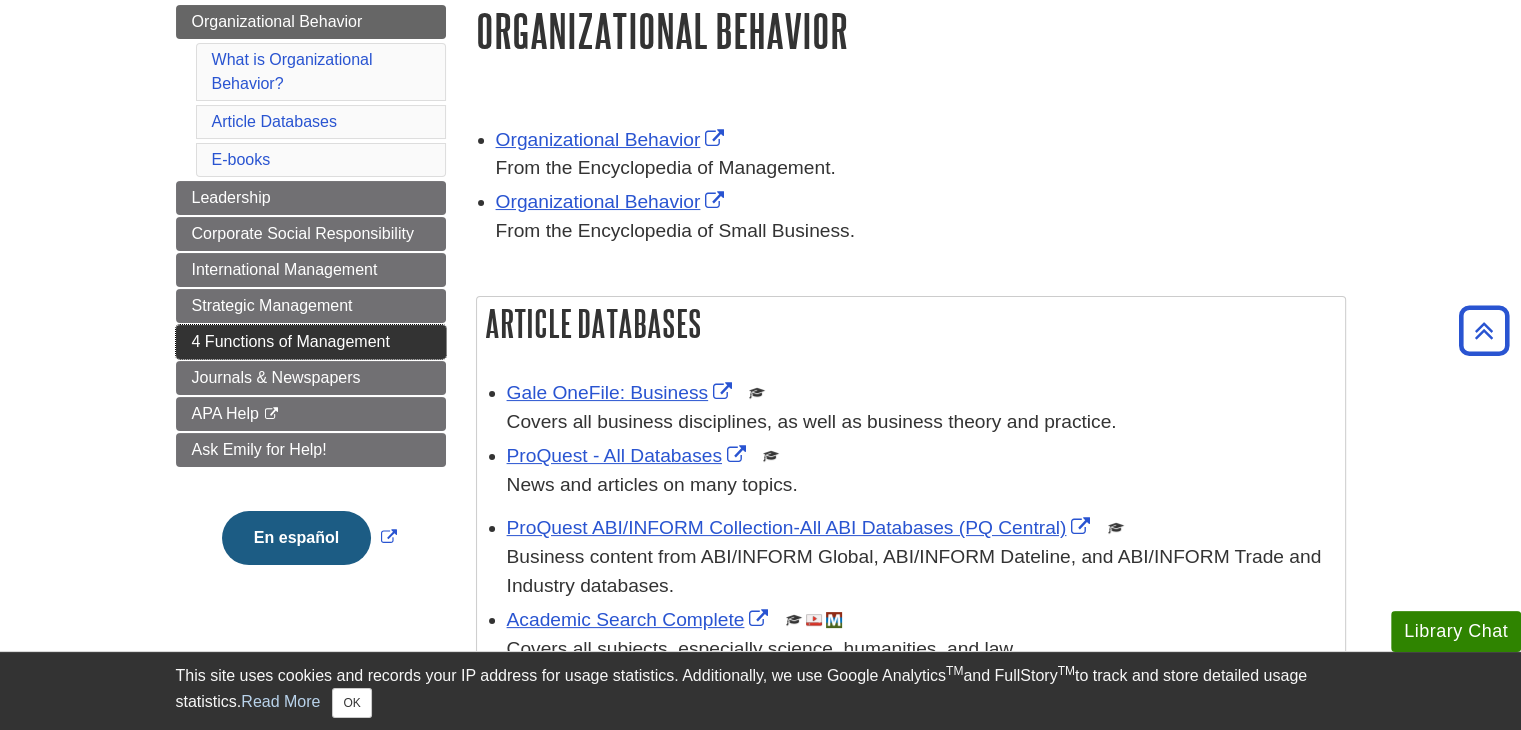 click on "4 Functions of Management" at bounding box center (291, 341) 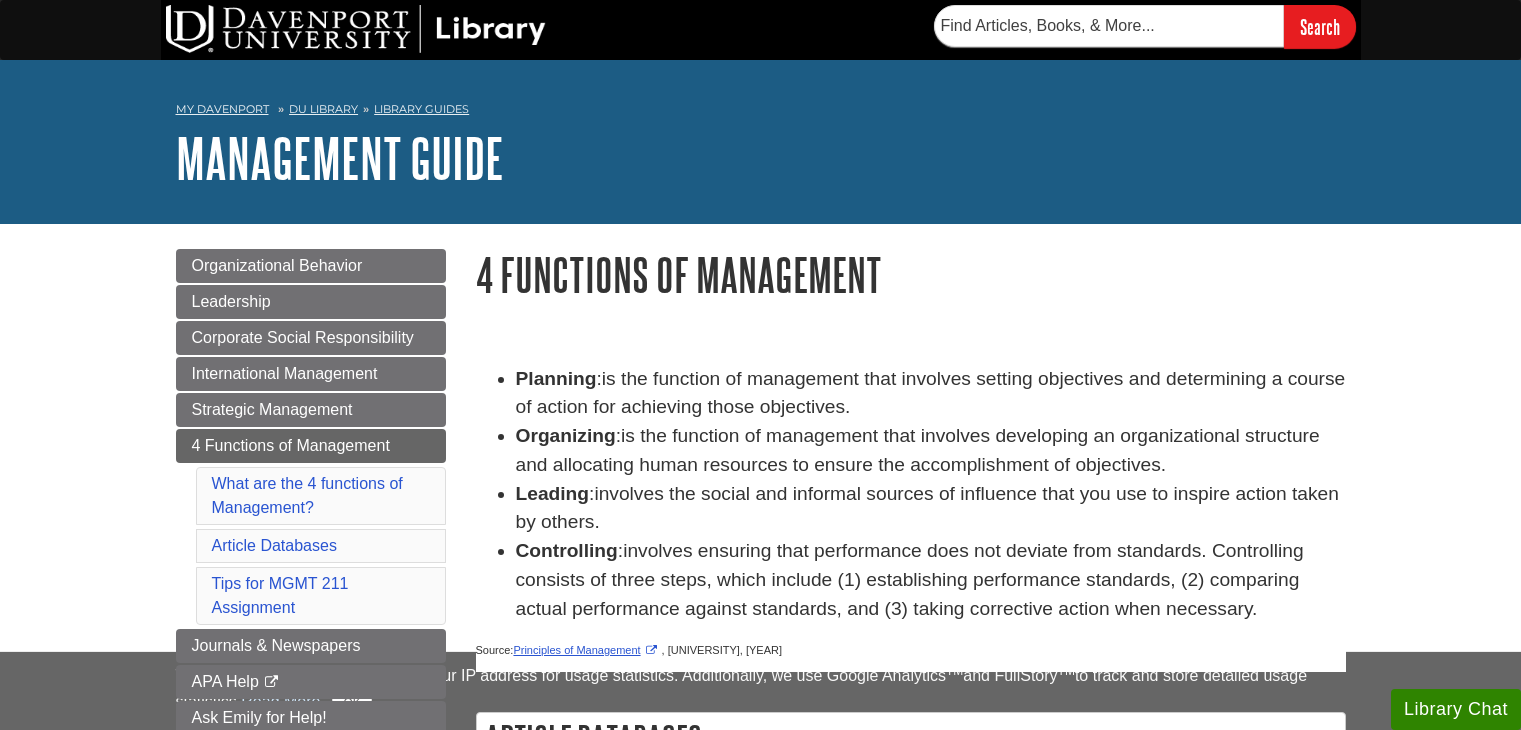 scroll, scrollTop: 0, scrollLeft: 0, axis: both 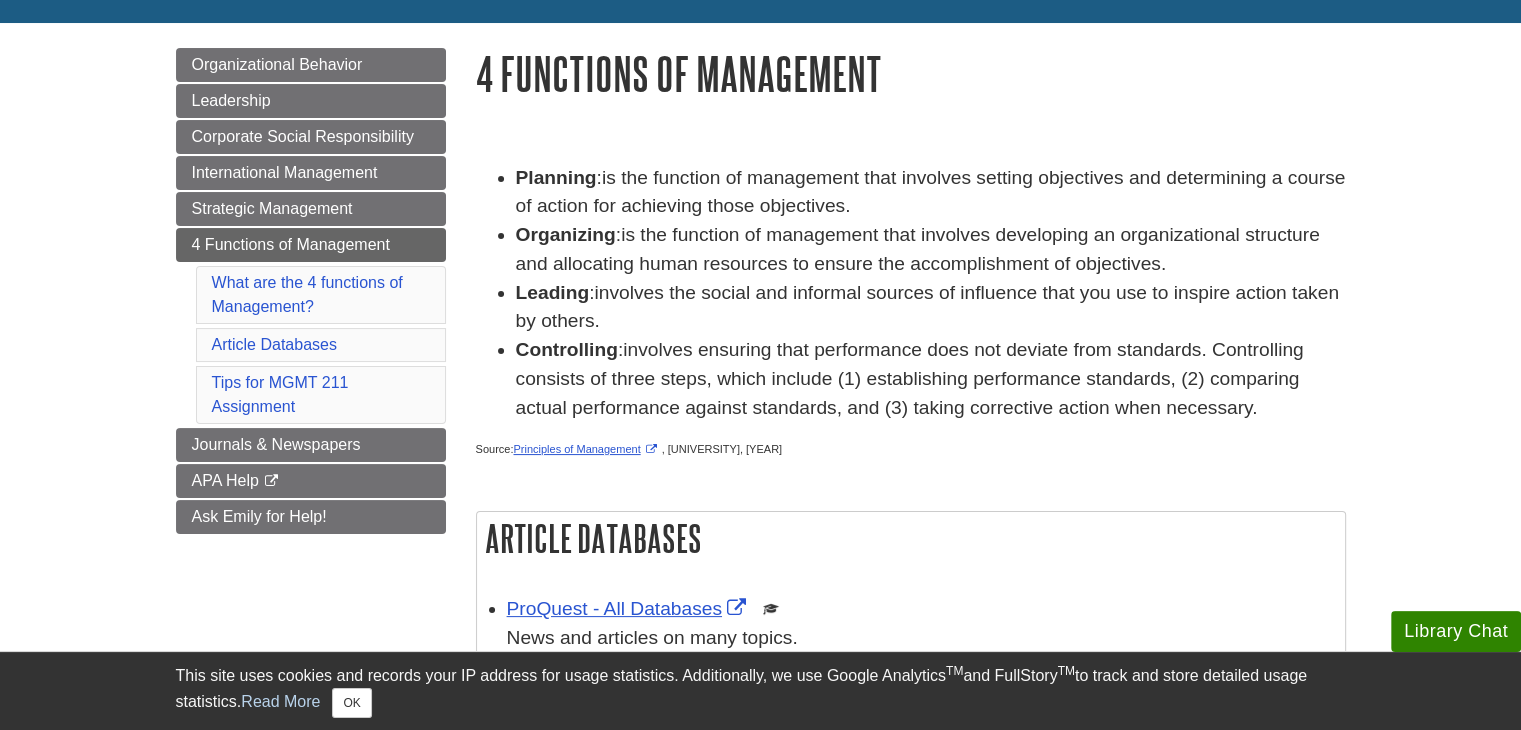 drag, startPoint x: 497, startPoint y: 180, endPoint x: 468, endPoint y: 177, distance: 29.15476 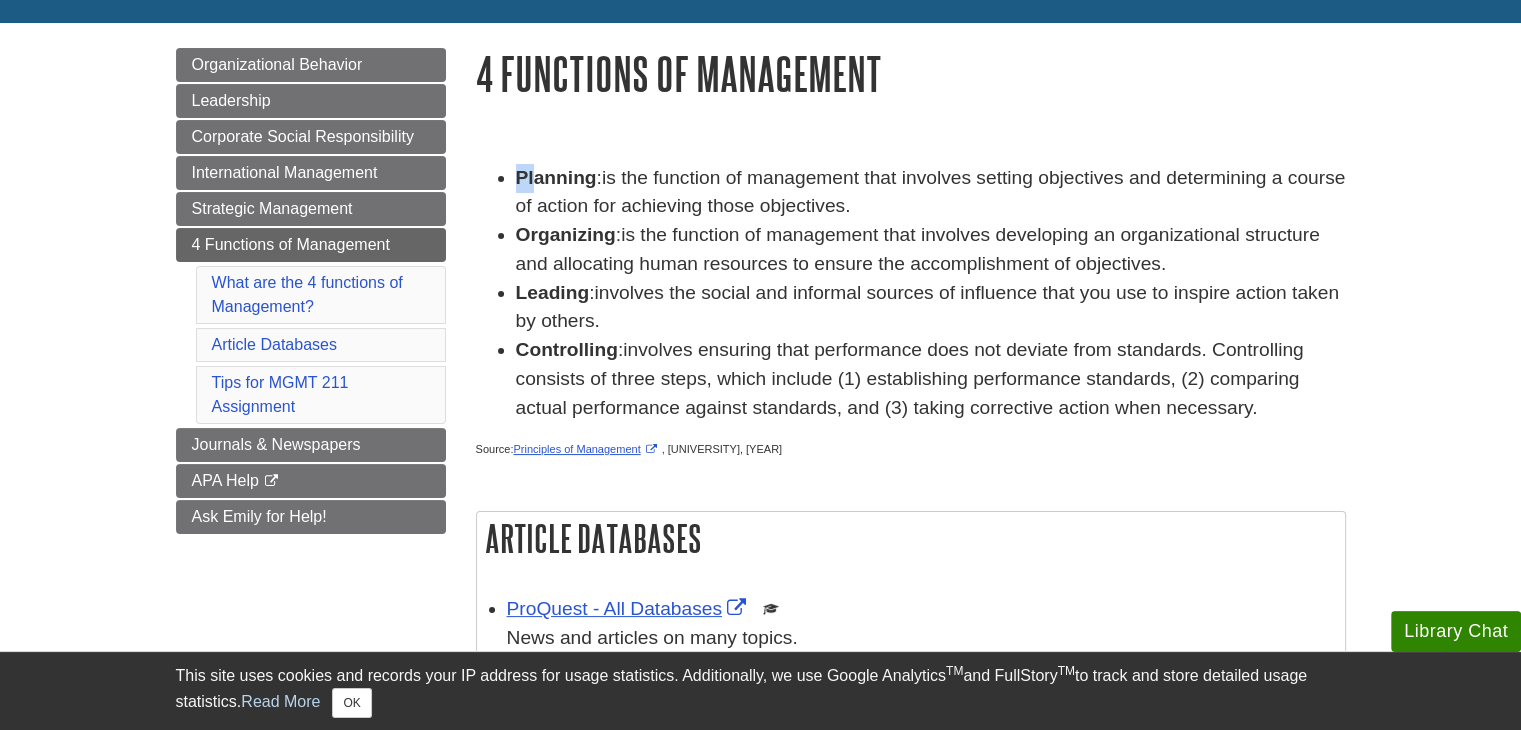 drag, startPoint x: 495, startPoint y: 181, endPoint x: 531, endPoint y: 188, distance: 36.67424 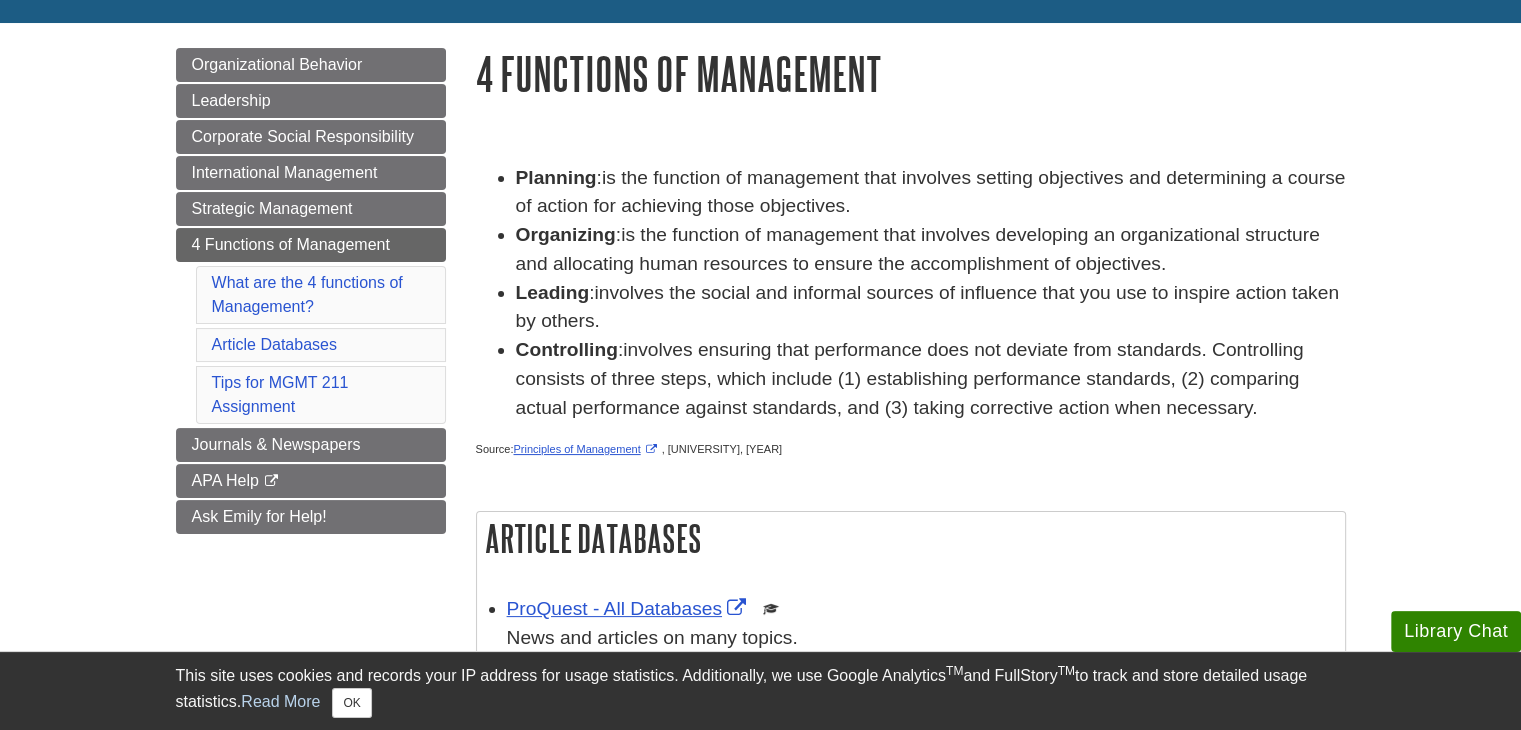 click on "Planning :  is the function of management that involves setting objectives and determining a course of action for achieving those objectives.
Organizing :  is the function of management that involves developing an organizational structure and allocating human resources to ensure the accomplishment of objectives.
Leading :  involves the social and informal sources of influence that you use to inspire action taken by others.
Controlling :  involves ensuring that performance does not deviate from standards. Controlling consists of three steps, which include (1) establishing performance standards, (2) comparing actual performance against standards, and (3) taking corrective action when necessary." at bounding box center (911, 293) 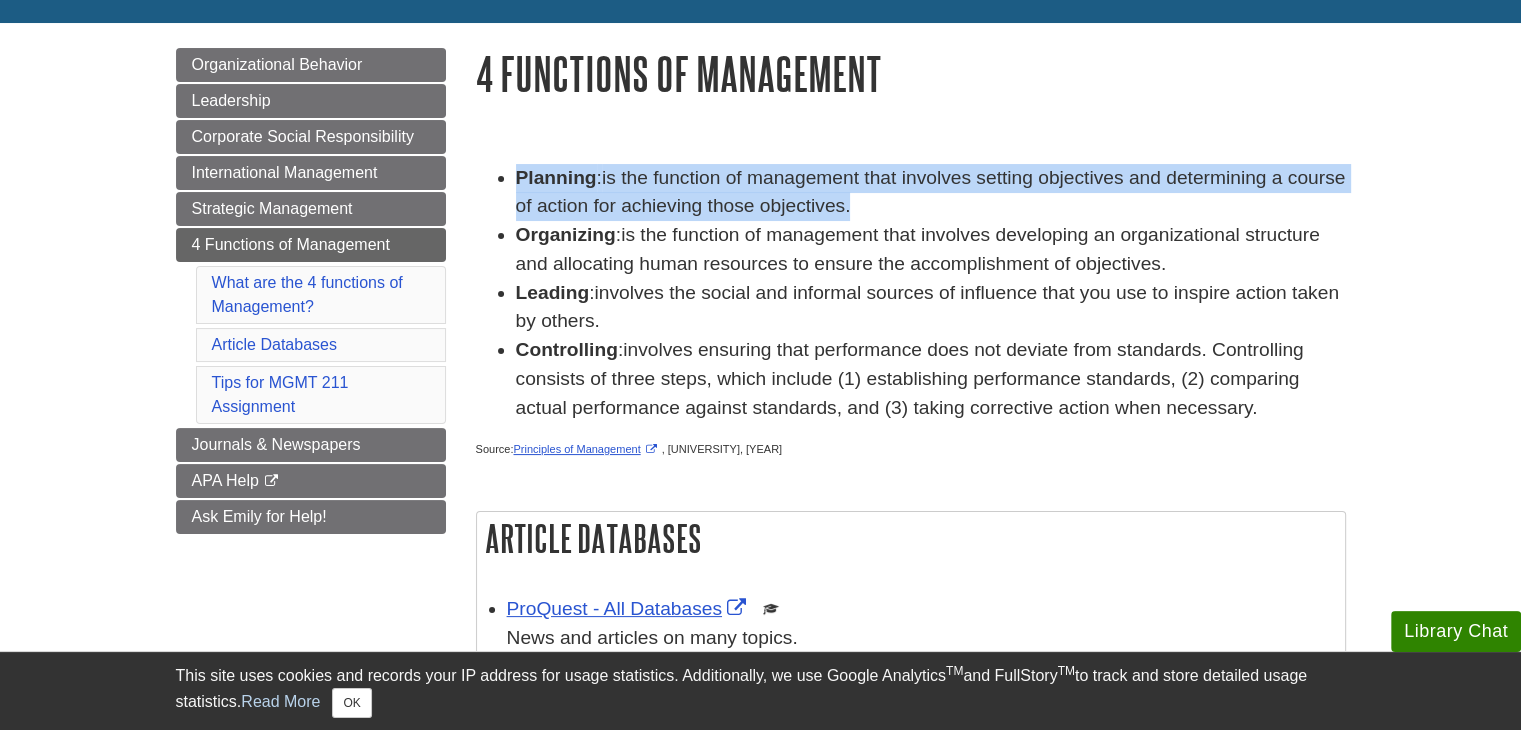 drag, startPoint x: 517, startPoint y: 177, endPoint x: 931, endPoint y: 197, distance: 414.48282 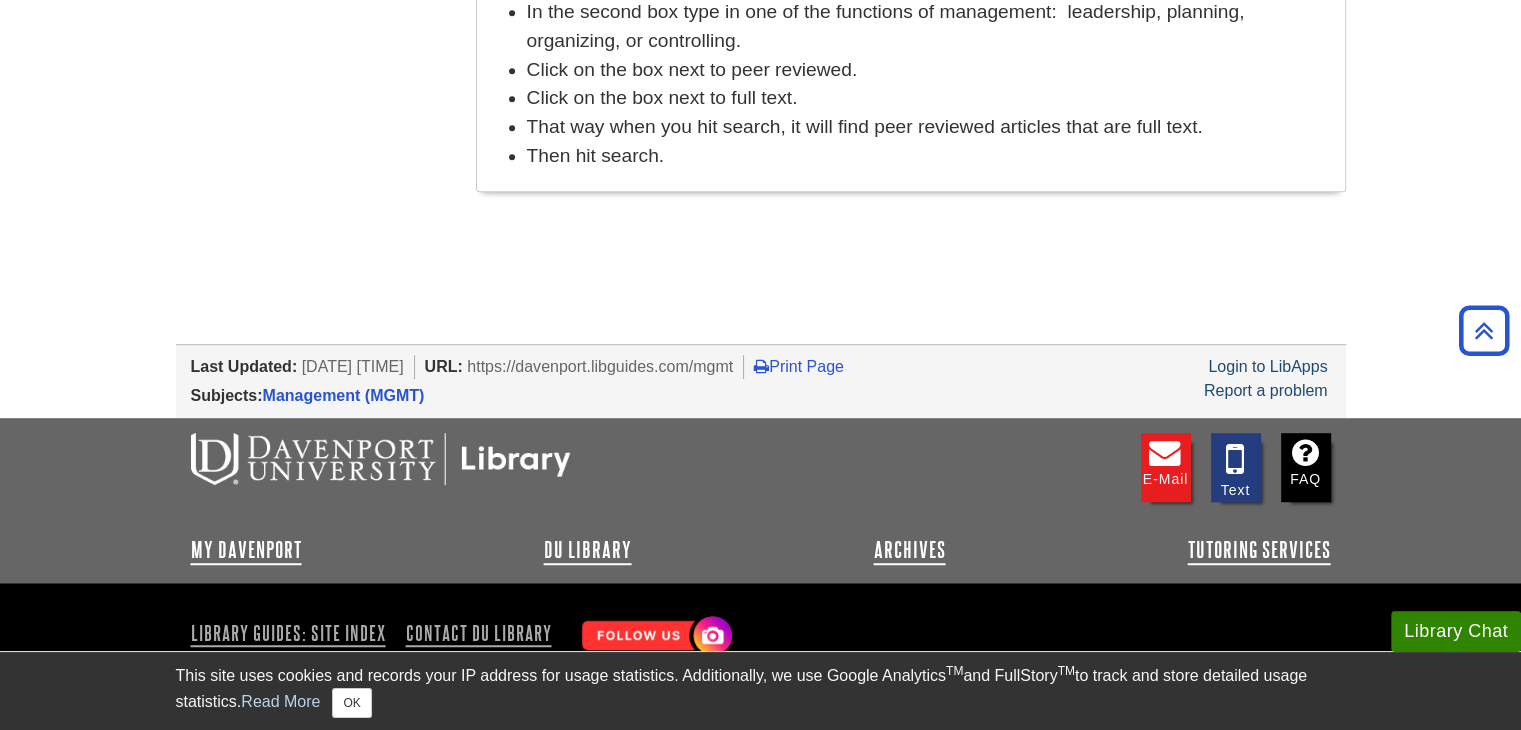 scroll, scrollTop: 1224, scrollLeft: 0, axis: vertical 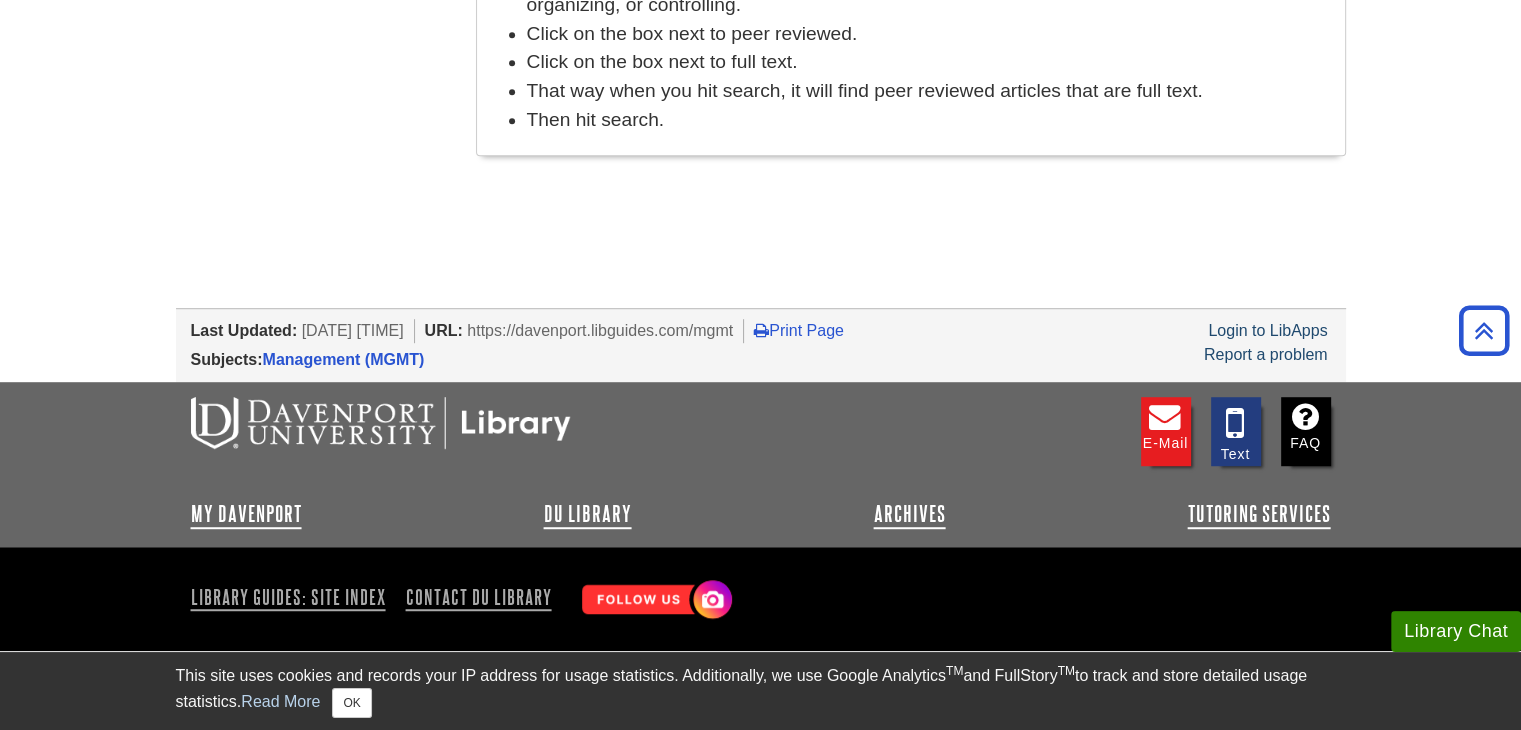 click on "https://davenport.libguides.com/mgmt" at bounding box center [600, 330] 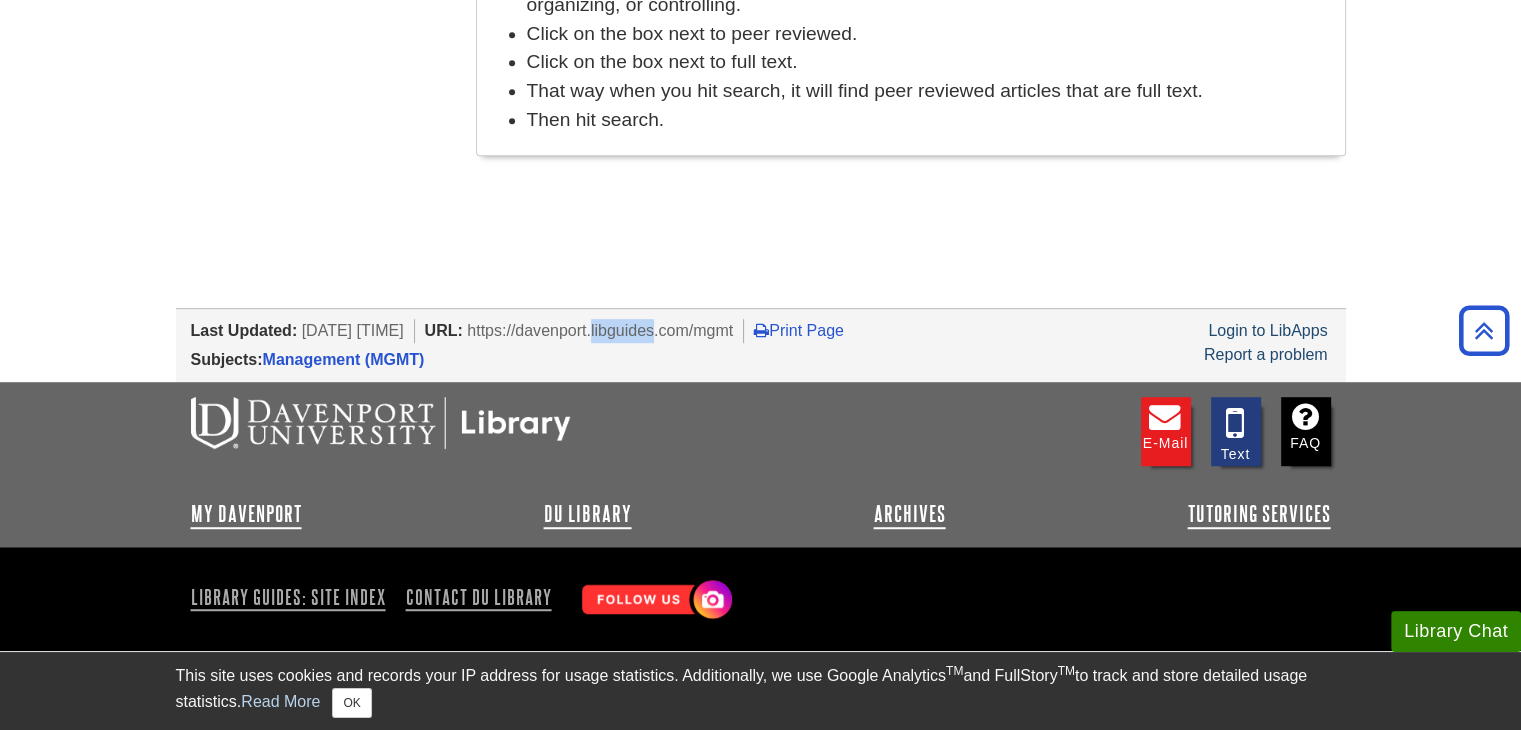 click on "https://davenport.libguides.com/mgmt" at bounding box center (600, 330) 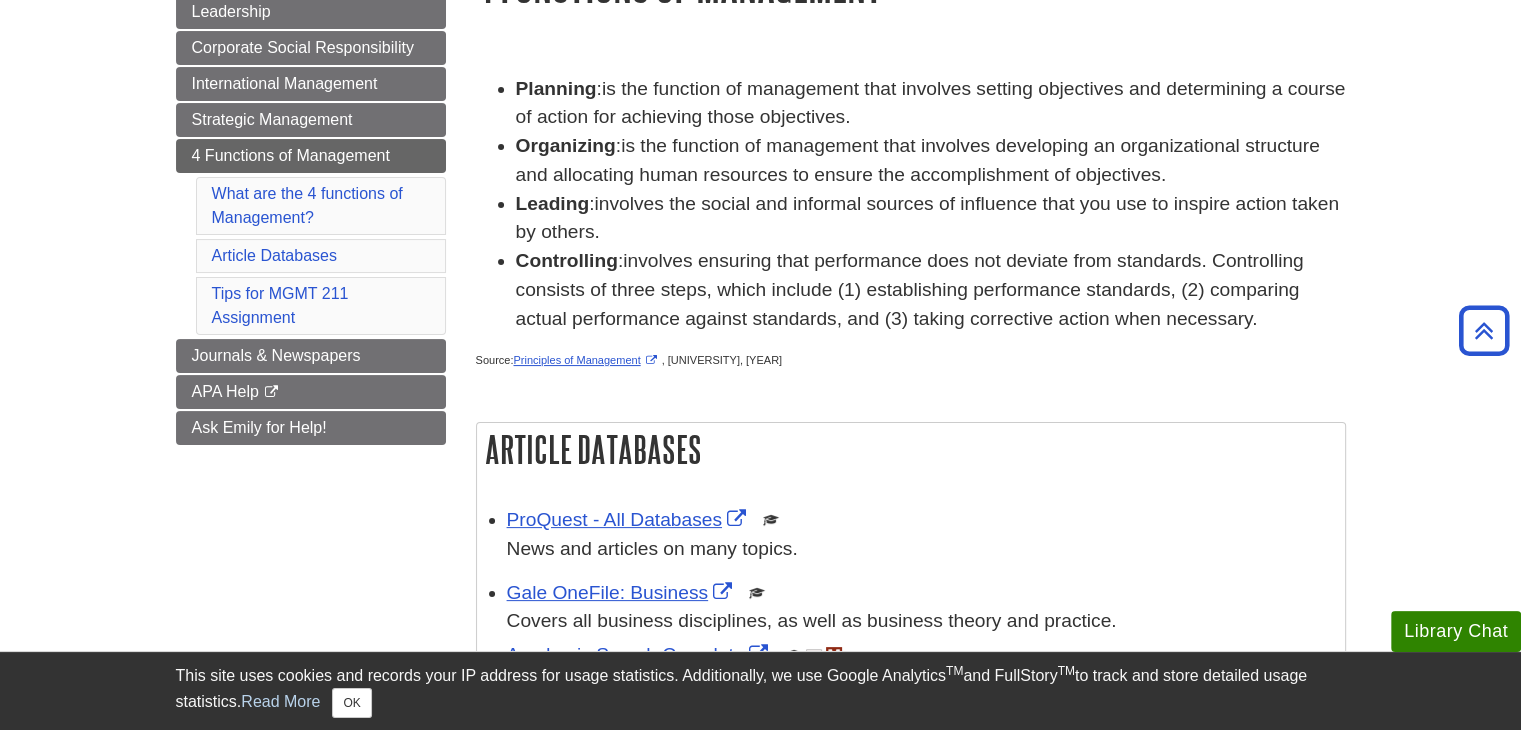 scroll, scrollTop: 292, scrollLeft: 0, axis: vertical 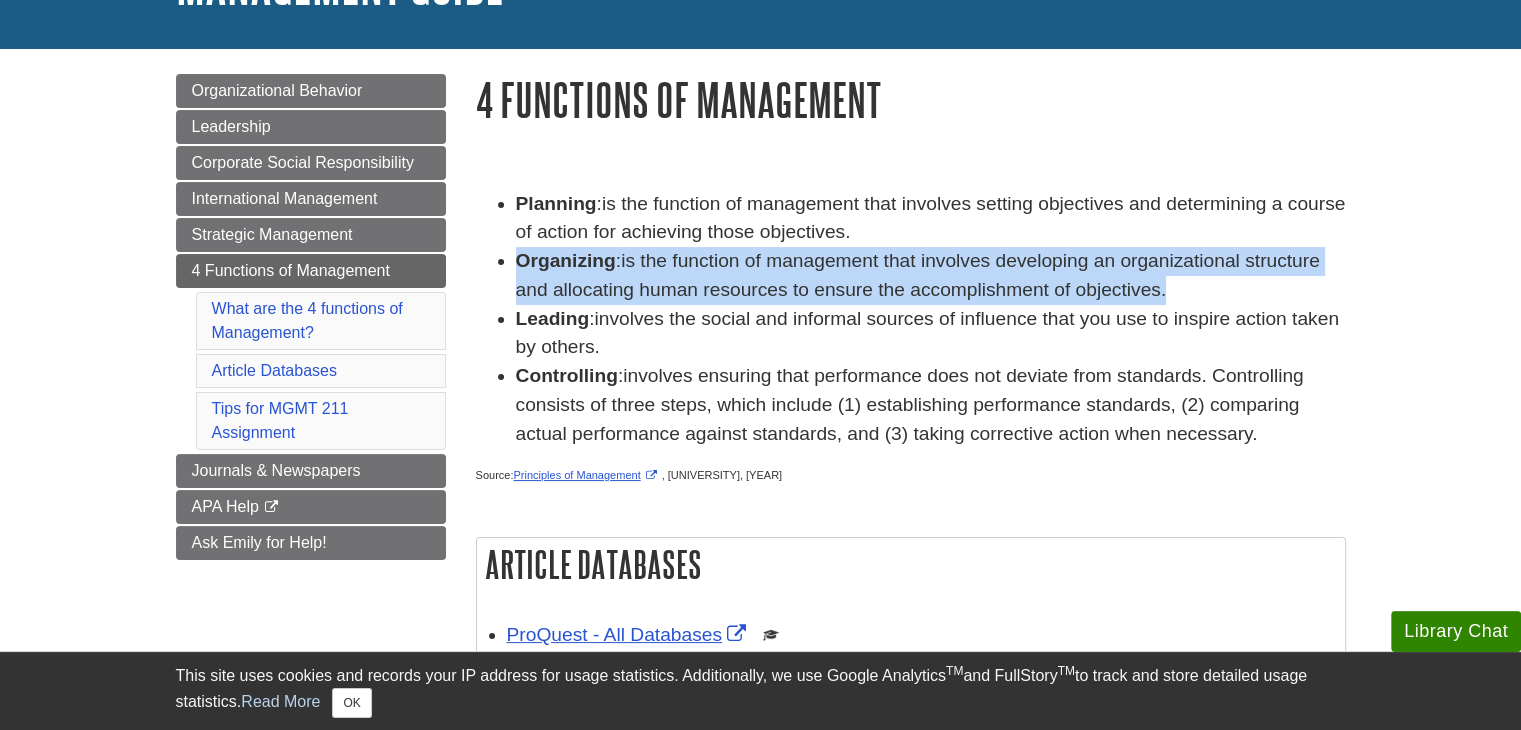 drag, startPoint x: 500, startPoint y: 261, endPoint x: 1219, endPoint y: 290, distance: 719.5846 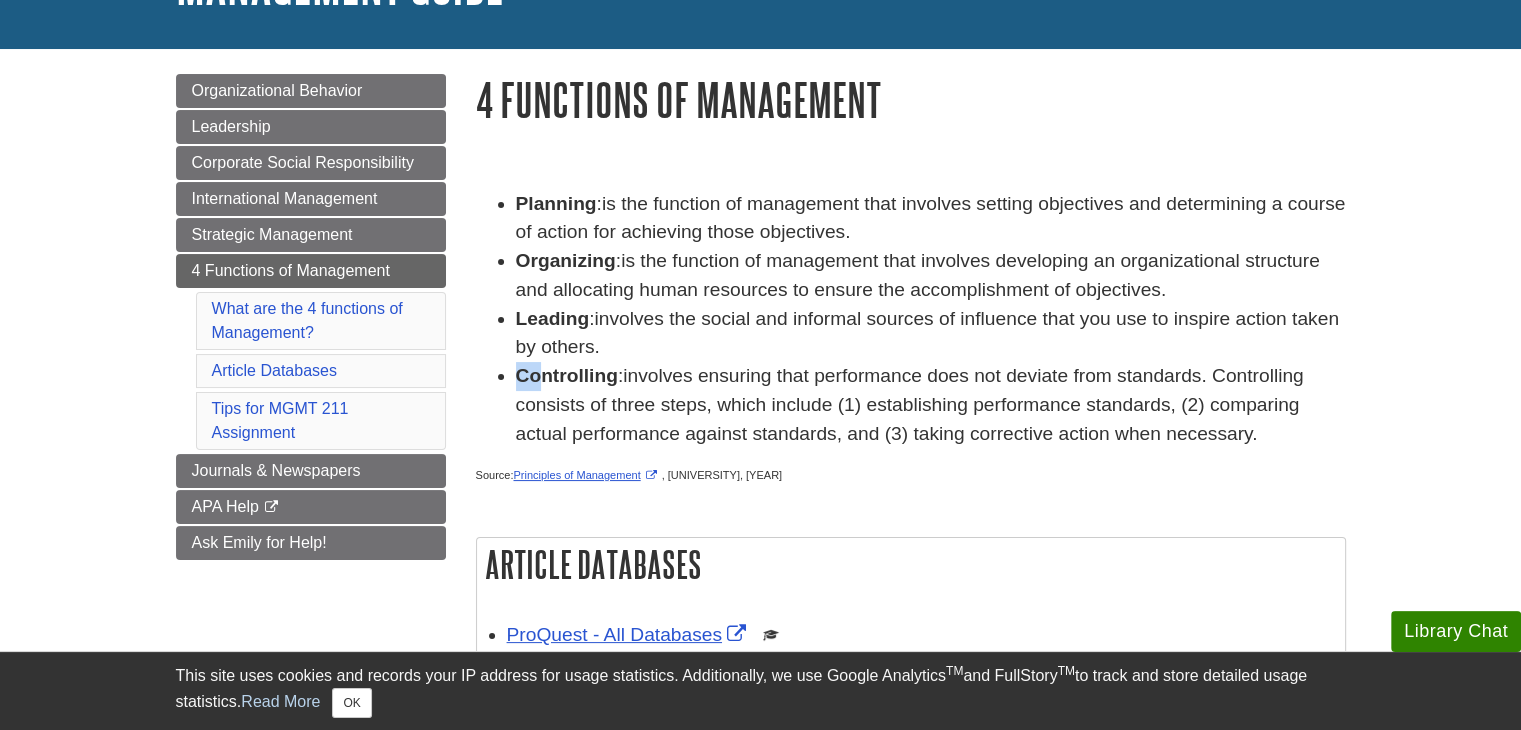 drag, startPoint x: 496, startPoint y: 377, endPoint x: 539, endPoint y: 384, distance: 43.56604 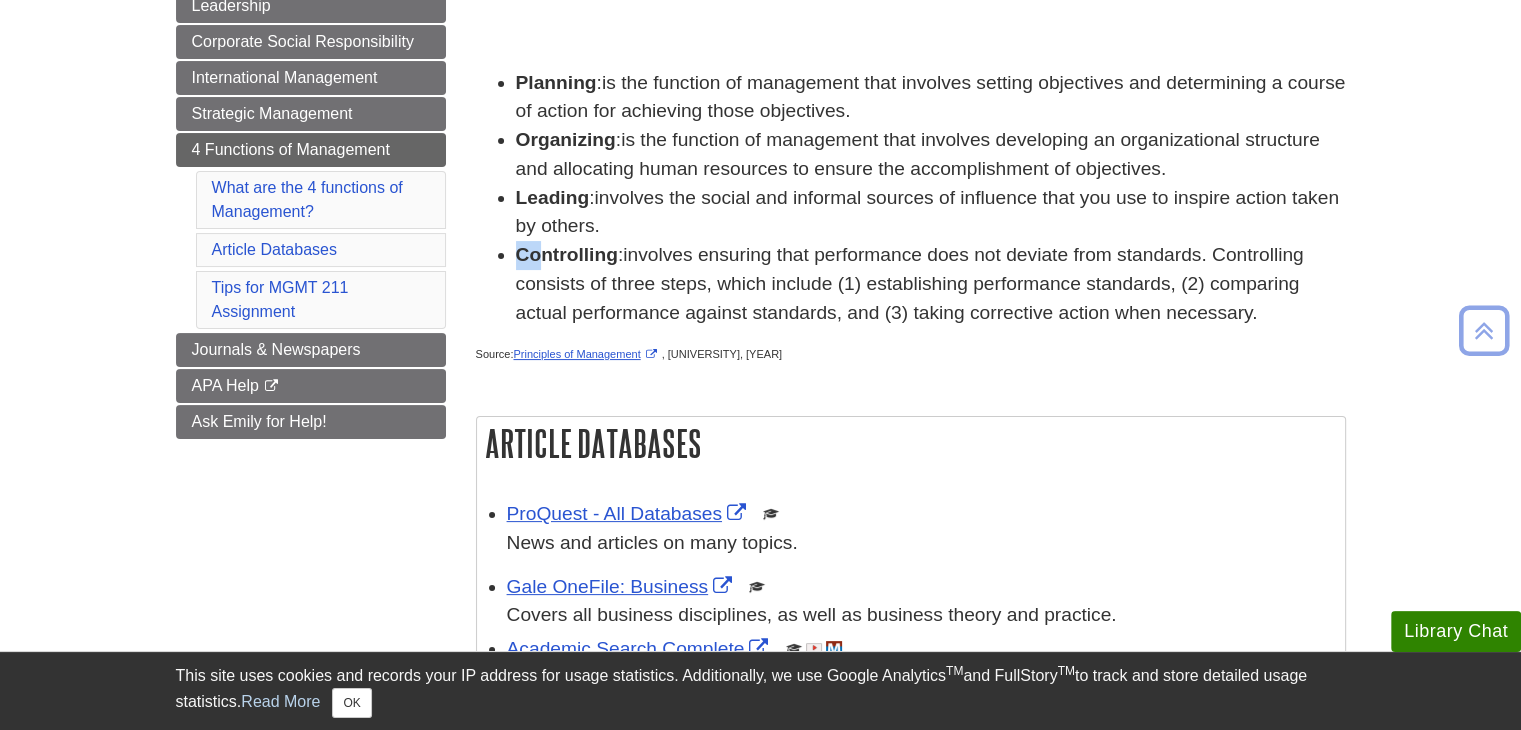 scroll, scrollTop: 0, scrollLeft: 0, axis: both 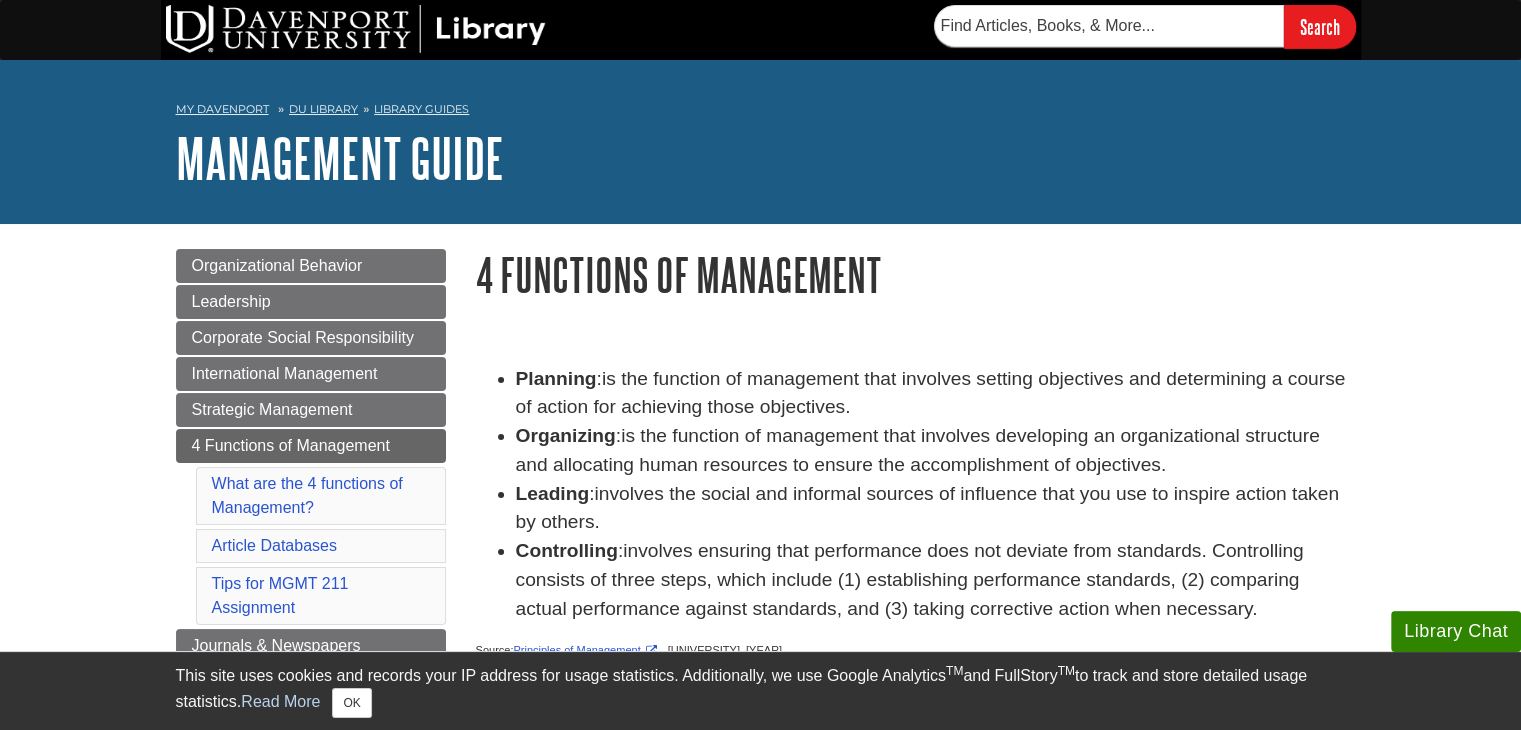 click on "is the function of management that involves setting objectives and determining a course of action for achieving those objectives." at bounding box center [931, 393] 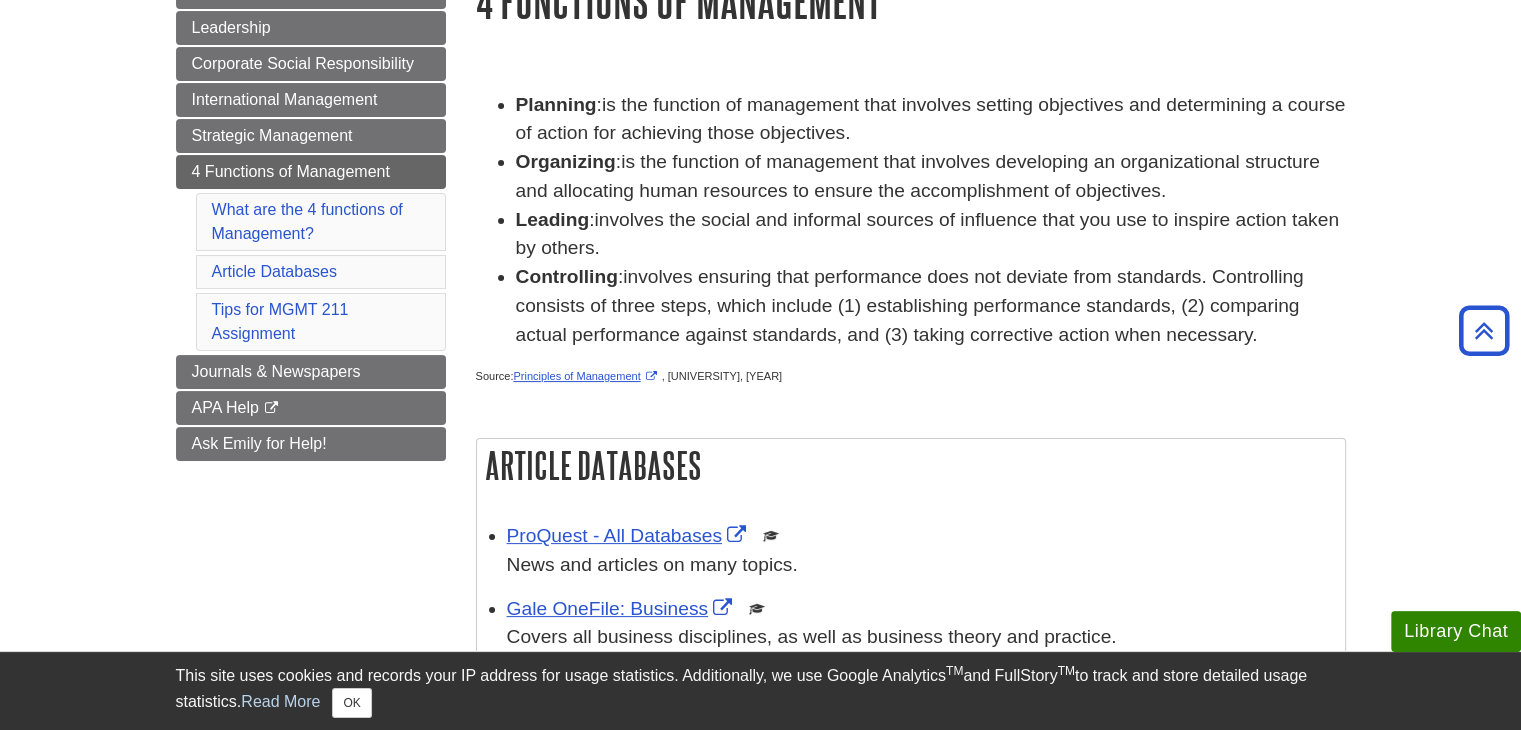 scroll, scrollTop: 0, scrollLeft: 0, axis: both 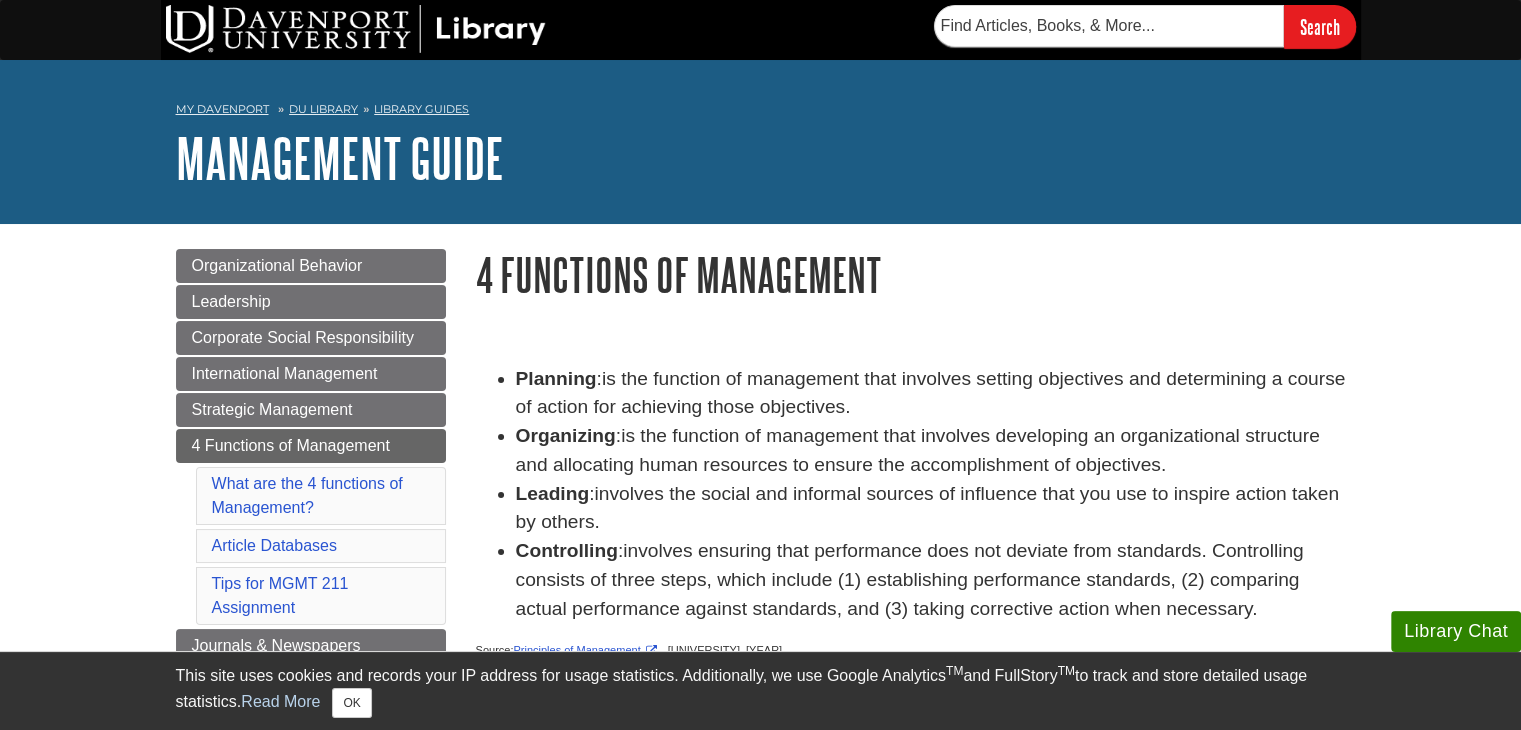 click on "4 Functions of Management" at bounding box center [911, 274] 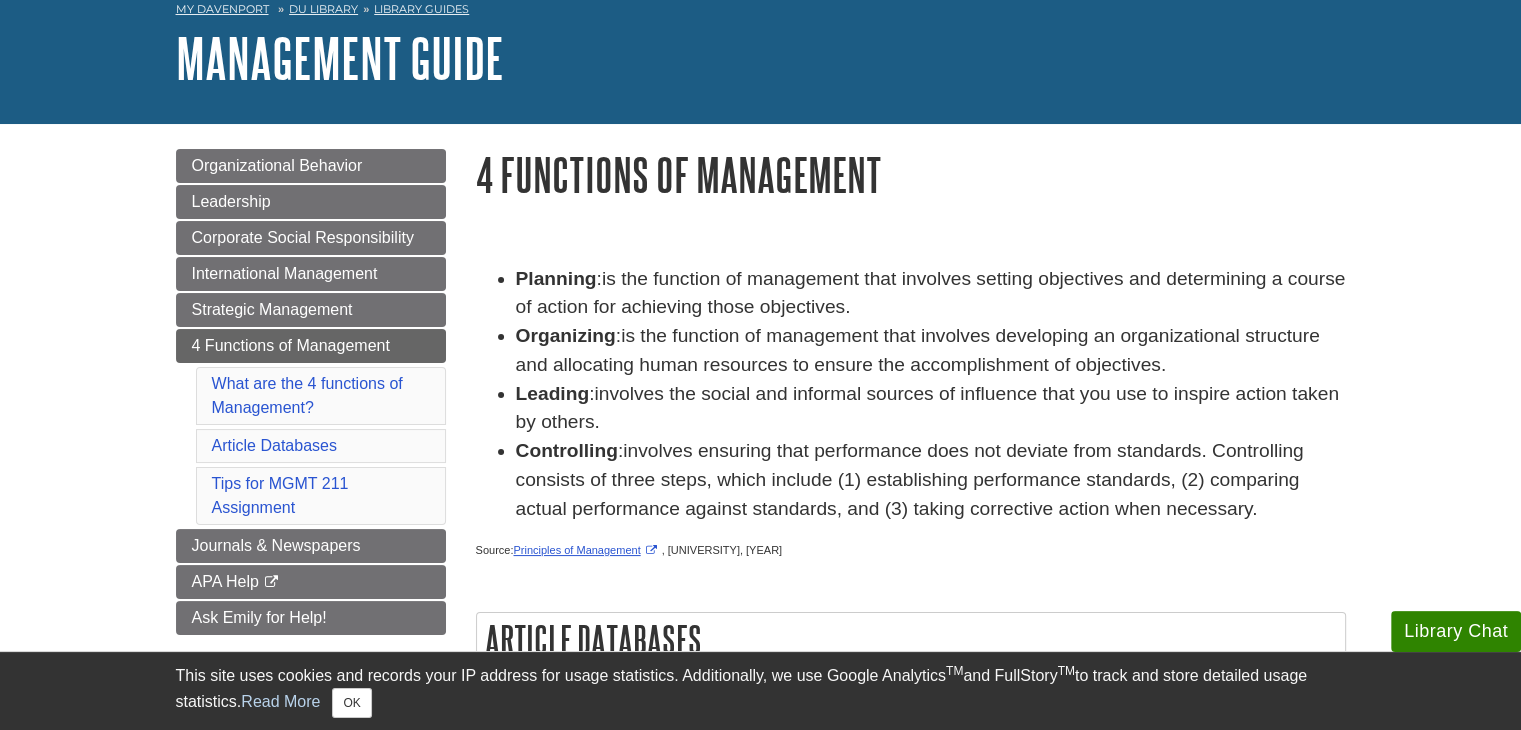 click on "involves ensuring that performance does not deviate from standards. Controlling consists of three steps, which include (1) establishing performance standards, (2) comparing actual performance against standards, and (3) taking corrective action when necessary." at bounding box center (910, 479) 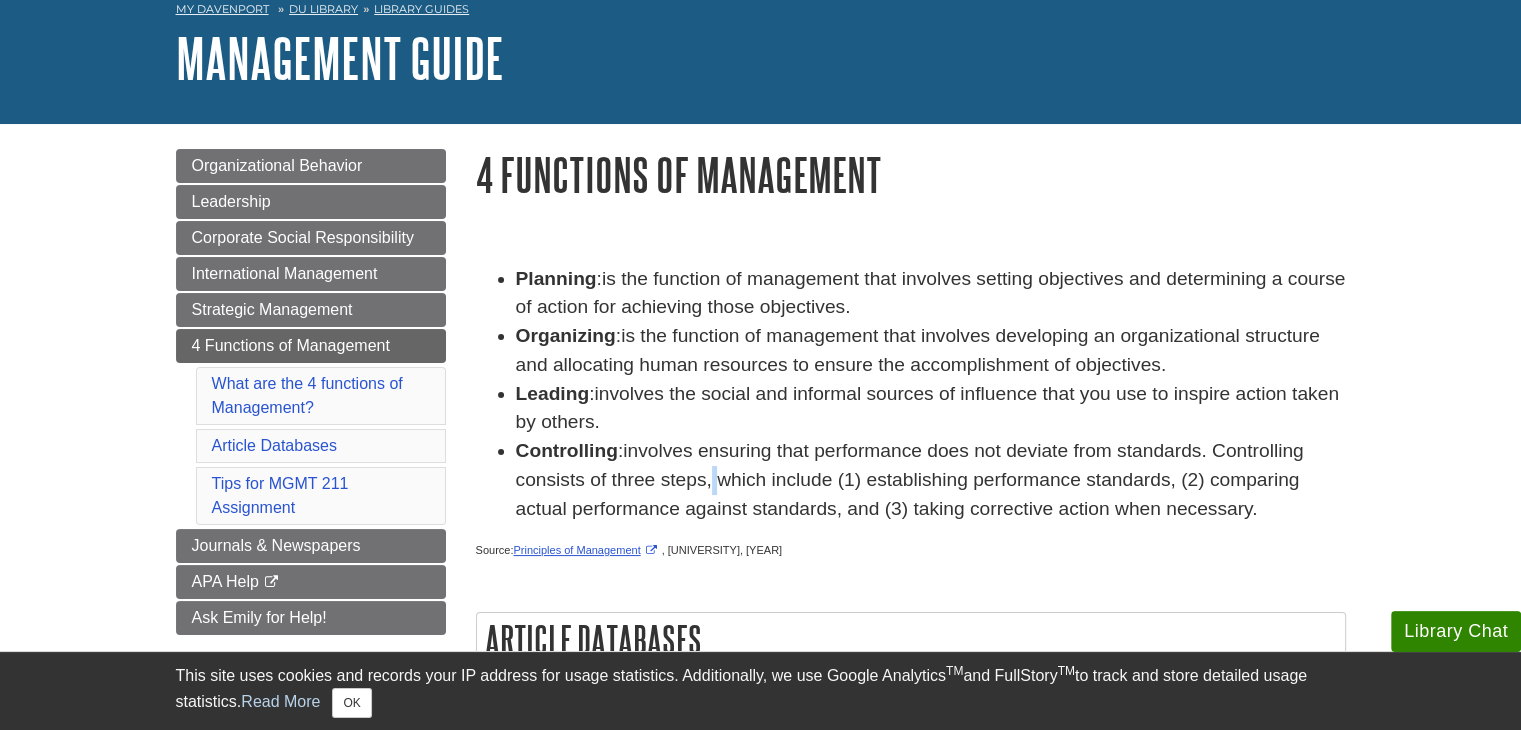 click on "involves ensuring that performance does not deviate from standards. Controlling consists of three steps, which include (1) establishing performance standards, (2) comparing actual performance against standards, and (3) taking corrective action when necessary." at bounding box center [910, 479] 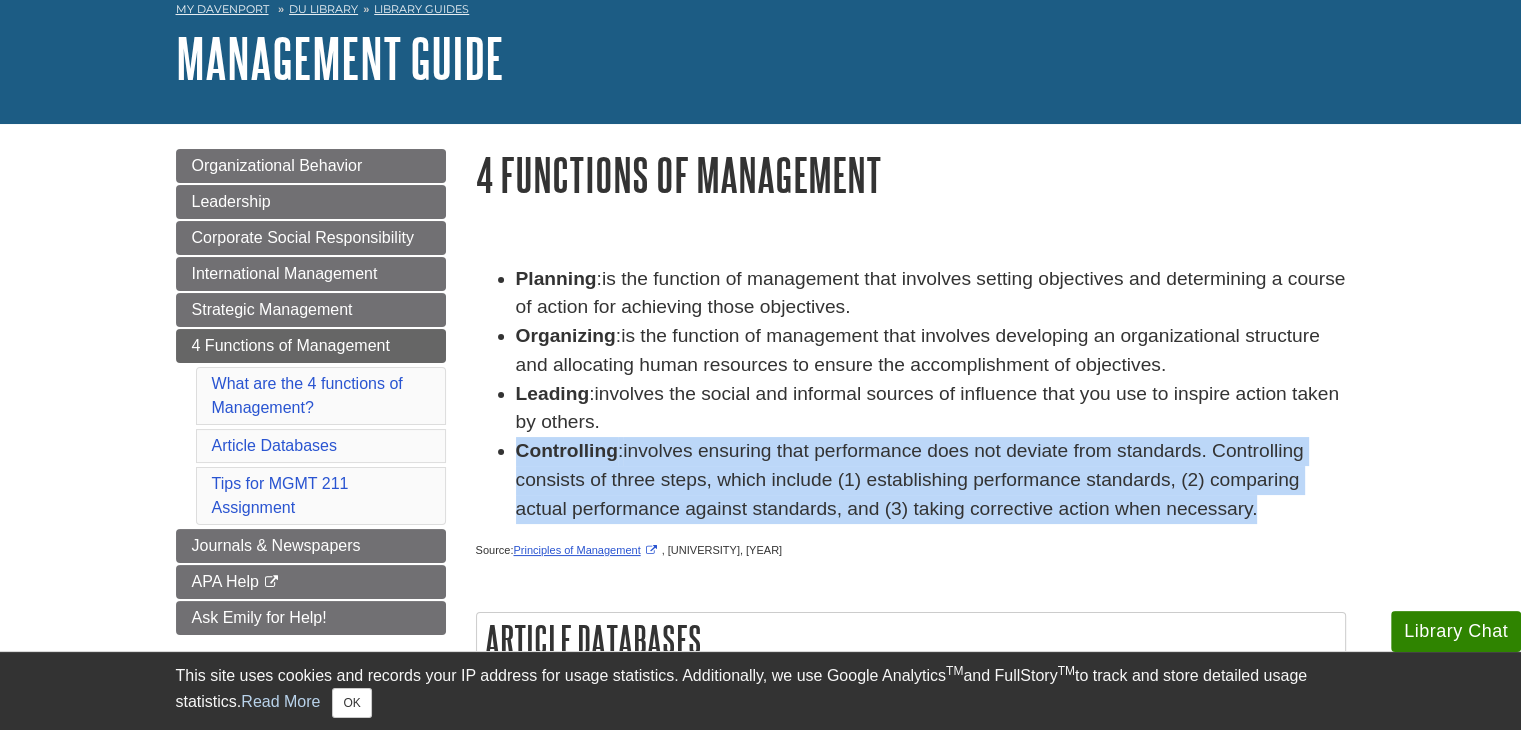 click on "involves ensuring that performance does not deviate from standards. Controlling consists of three steps, which include (1) establishing performance standards, (2) comparing actual performance against standards, and (3) taking corrective action when necessary." at bounding box center [910, 479] 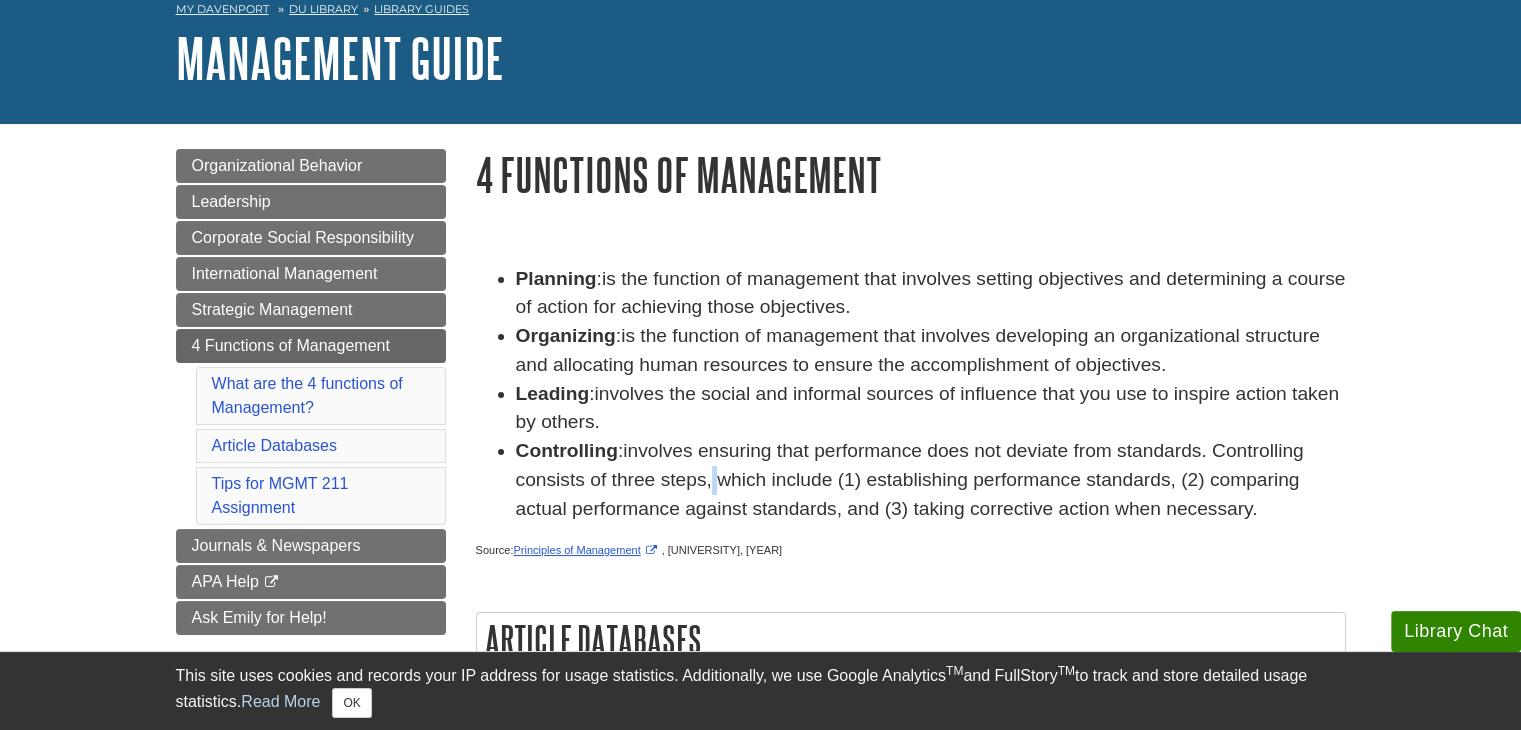 click on "involves ensuring that performance does not deviate from standards. Controlling consists of three steps, which include (1) establishing performance standards, (2) comparing actual performance against standards, and (3) taking corrective action when necessary." at bounding box center [910, 479] 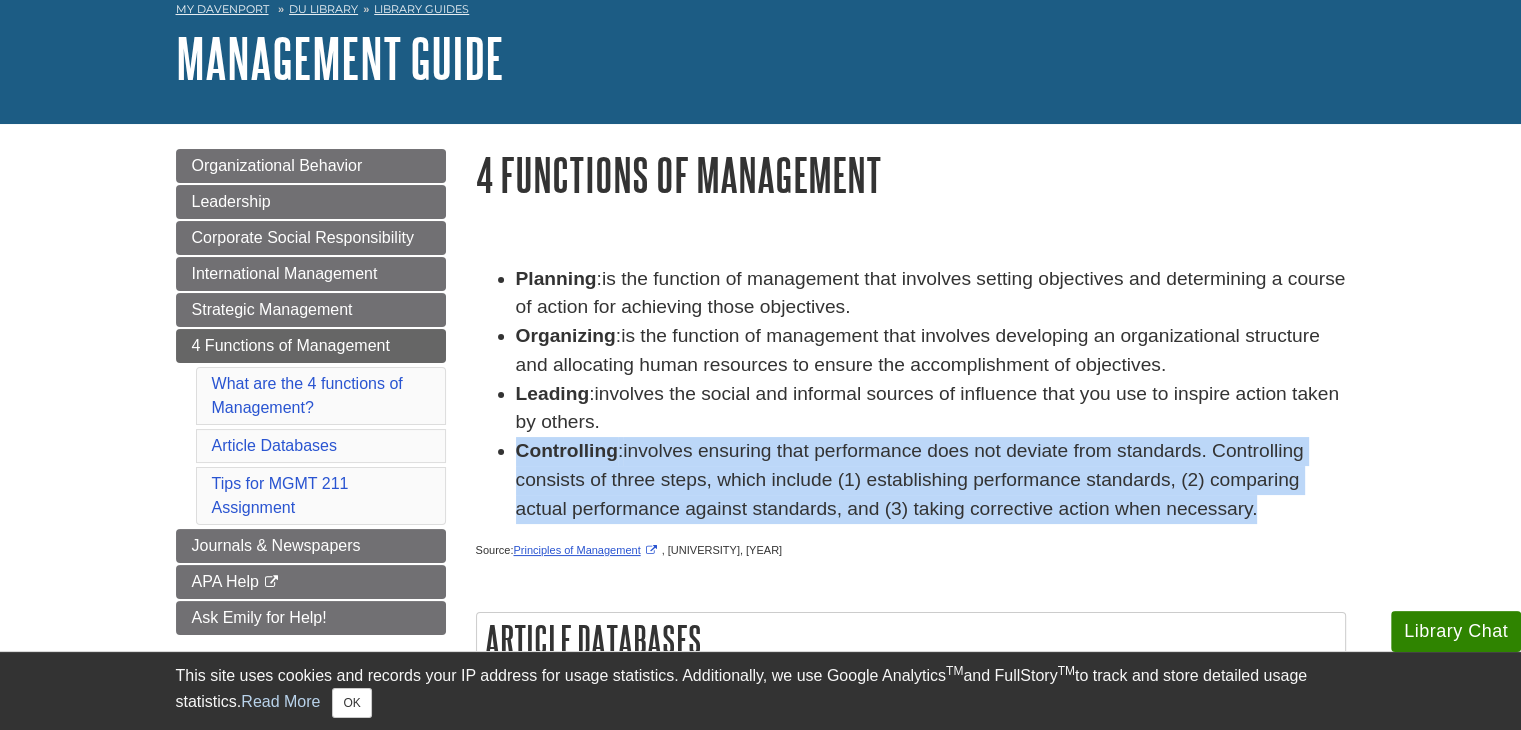 click on "involves ensuring that performance does not deviate from standards. Controlling consists of three steps, which include (1) establishing performance standards, (2) comparing actual performance against standards, and (3) taking corrective action when necessary." at bounding box center [910, 479] 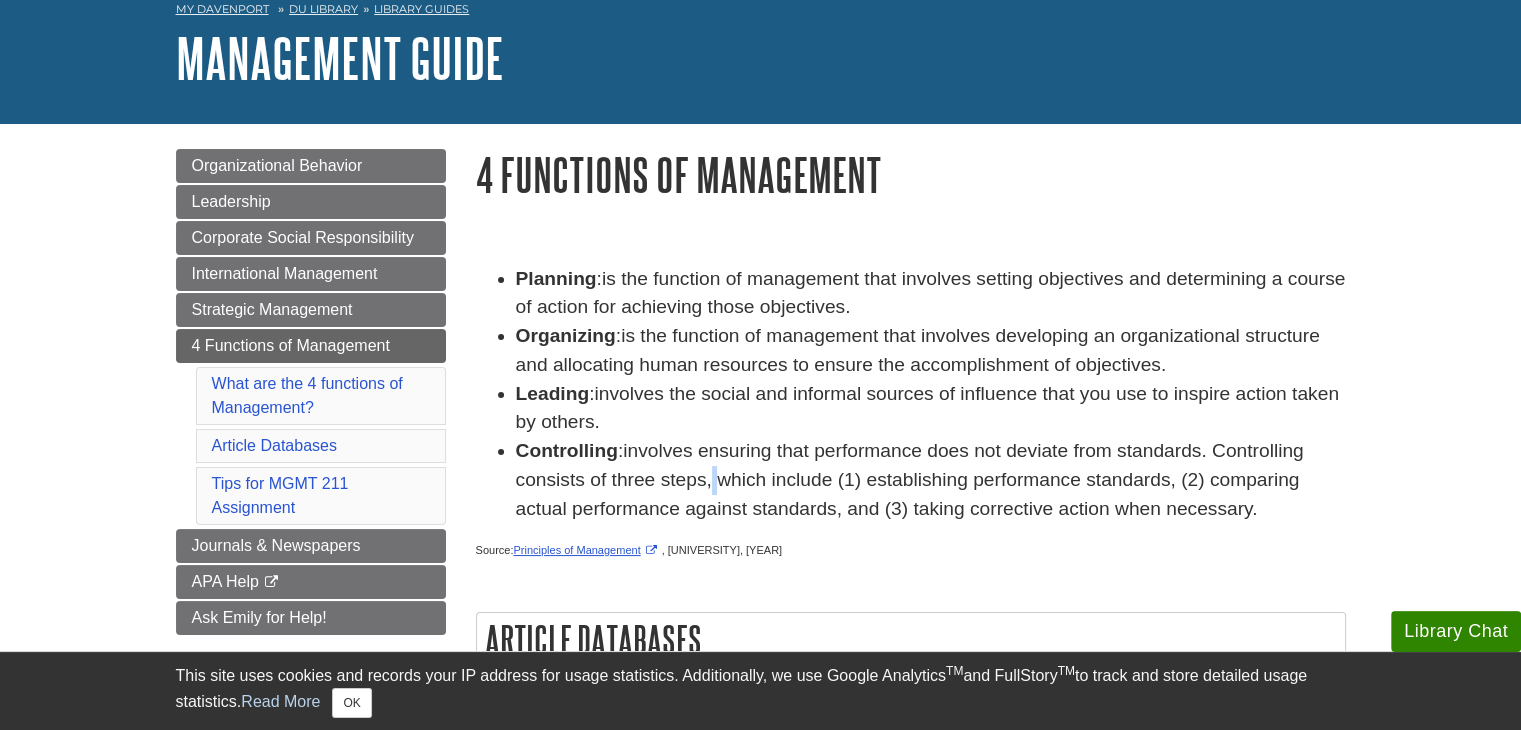 click on "involves ensuring that performance does not deviate from standards. Controlling consists of three steps, which include (1) establishing performance standards, (2) comparing actual performance against standards, and (3) taking corrective action when necessary." at bounding box center (910, 479) 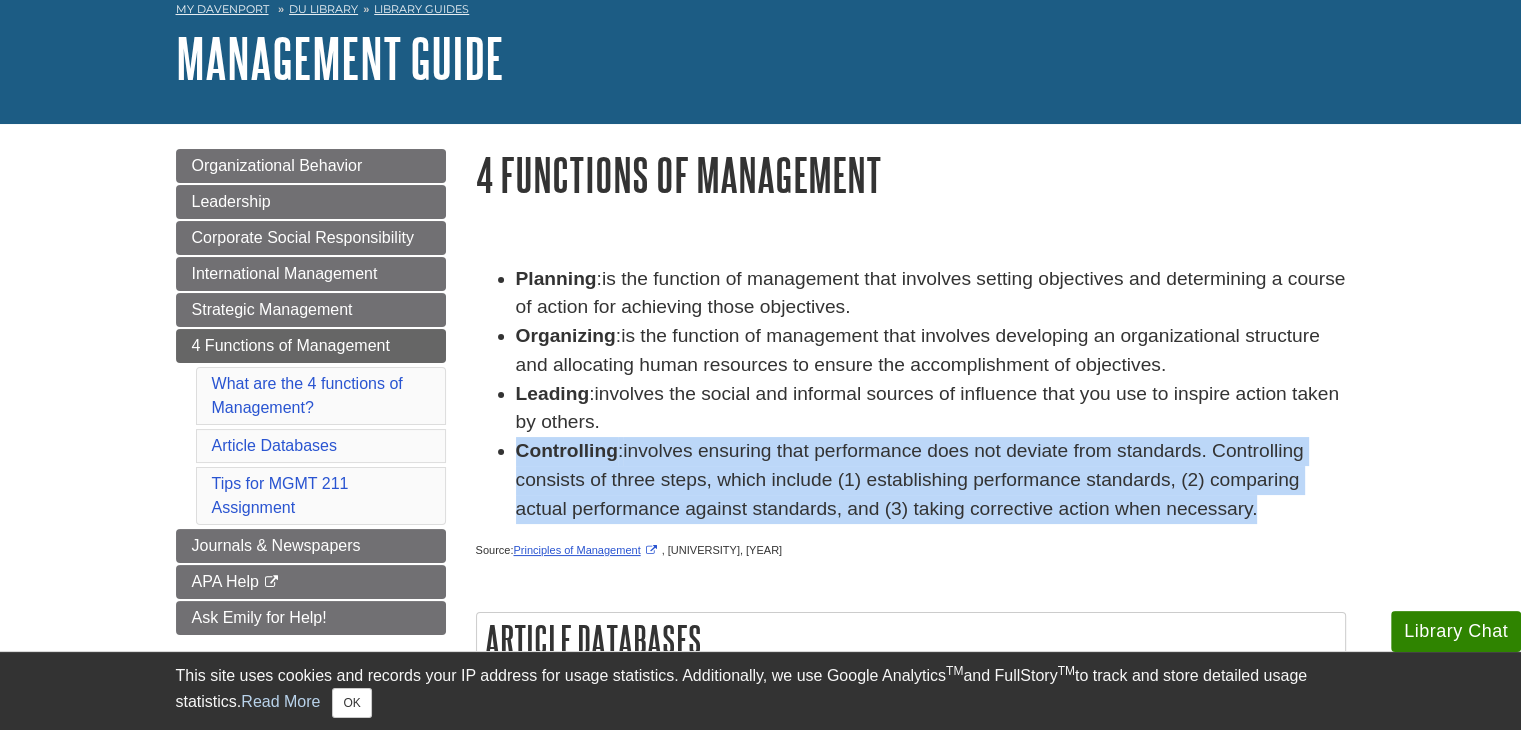 click on "involves ensuring that performance does not deviate from standards. Controlling consists of three steps, which include (1) establishing performance standards, (2) comparing actual performance against standards, and (3) taking corrective action when necessary." at bounding box center [910, 479] 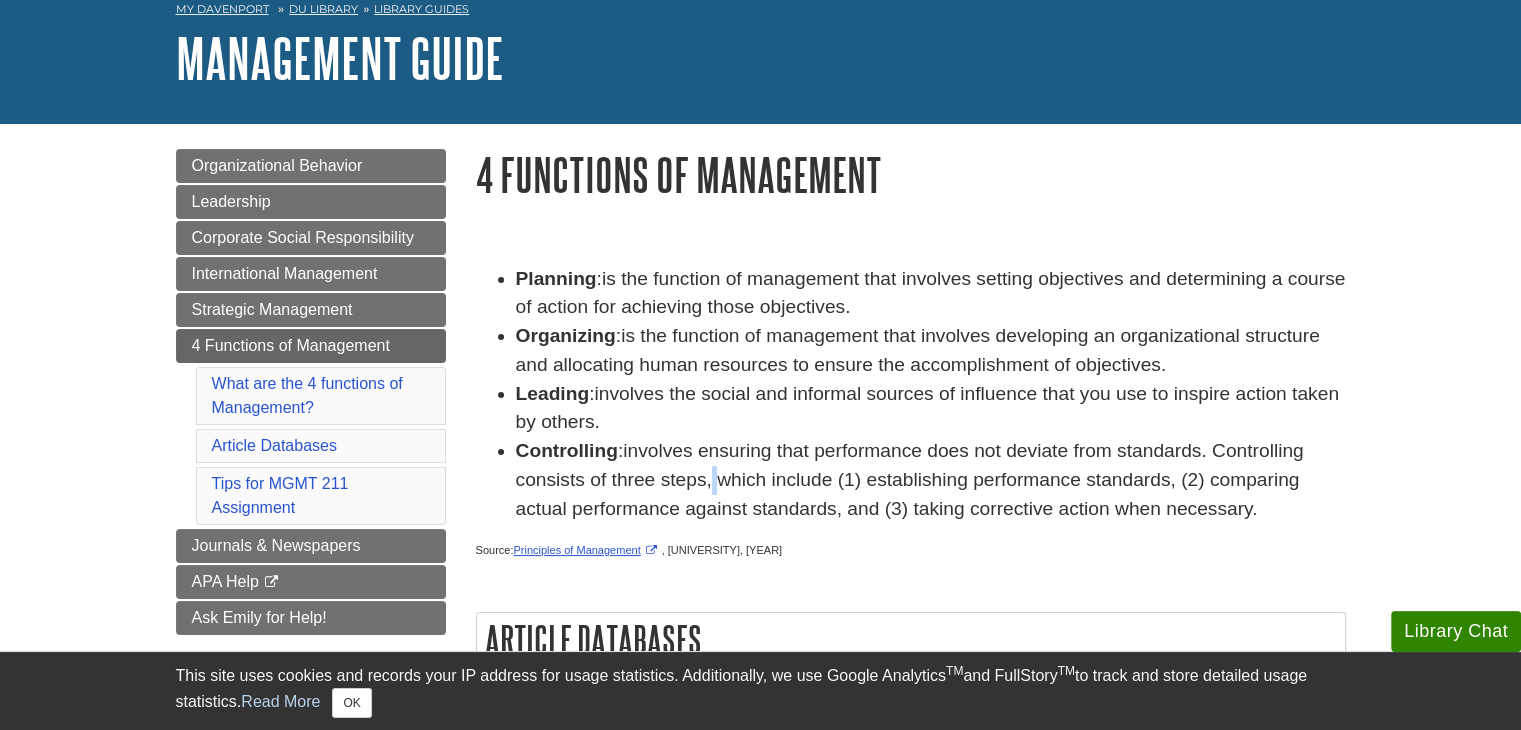 click on "involves ensuring that performance does not deviate from standards. Controlling consists of three steps, which include (1) establishing performance standards, (2) comparing actual performance against standards, and (3) taking corrective action when necessary." at bounding box center (910, 479) 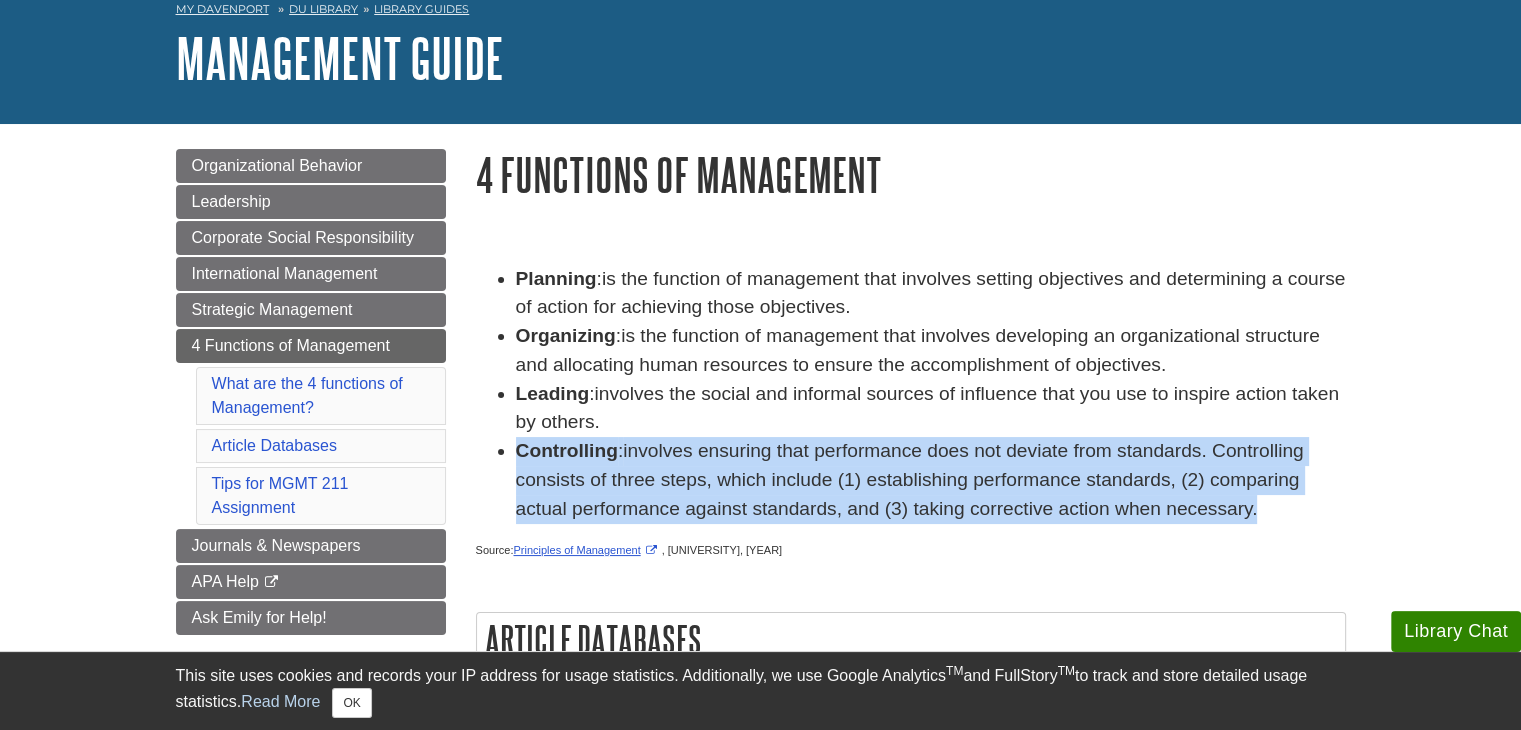 click on "involves ensuring that performance does not deviate from standards. Controlling consists of three steps, which include (1) establishing performance standards, (2) comparing actual performance against standards, and (3) taking corrective action when necessary." at bounding box center (910, 479) 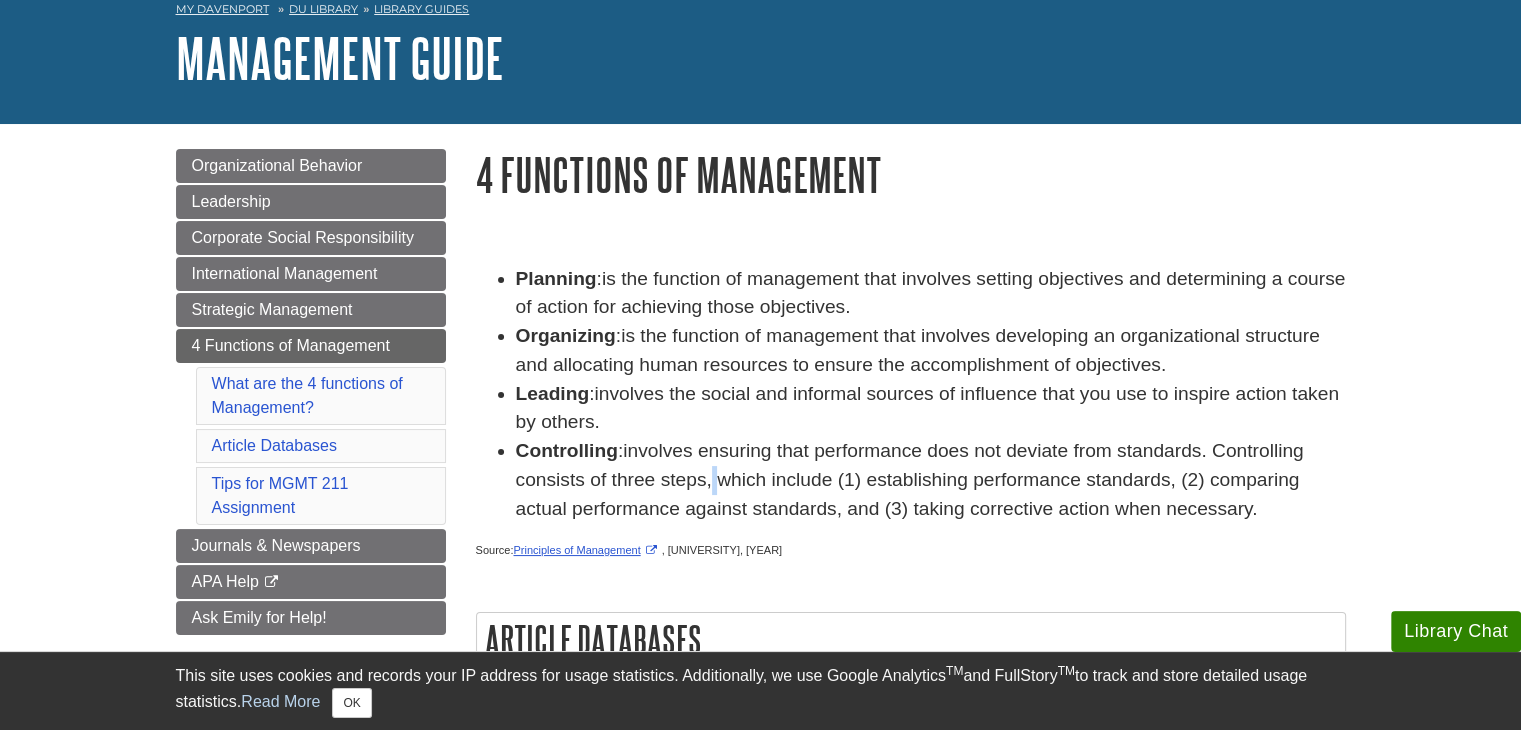 click on "involves ensuring that performance does not deviate from standards. Controlling consists of three steps, which include (1) establishing performance standards, (2) comparing actual performance against standards, and (3) taking corrective action when necessary." at bounding box center (910, 479) 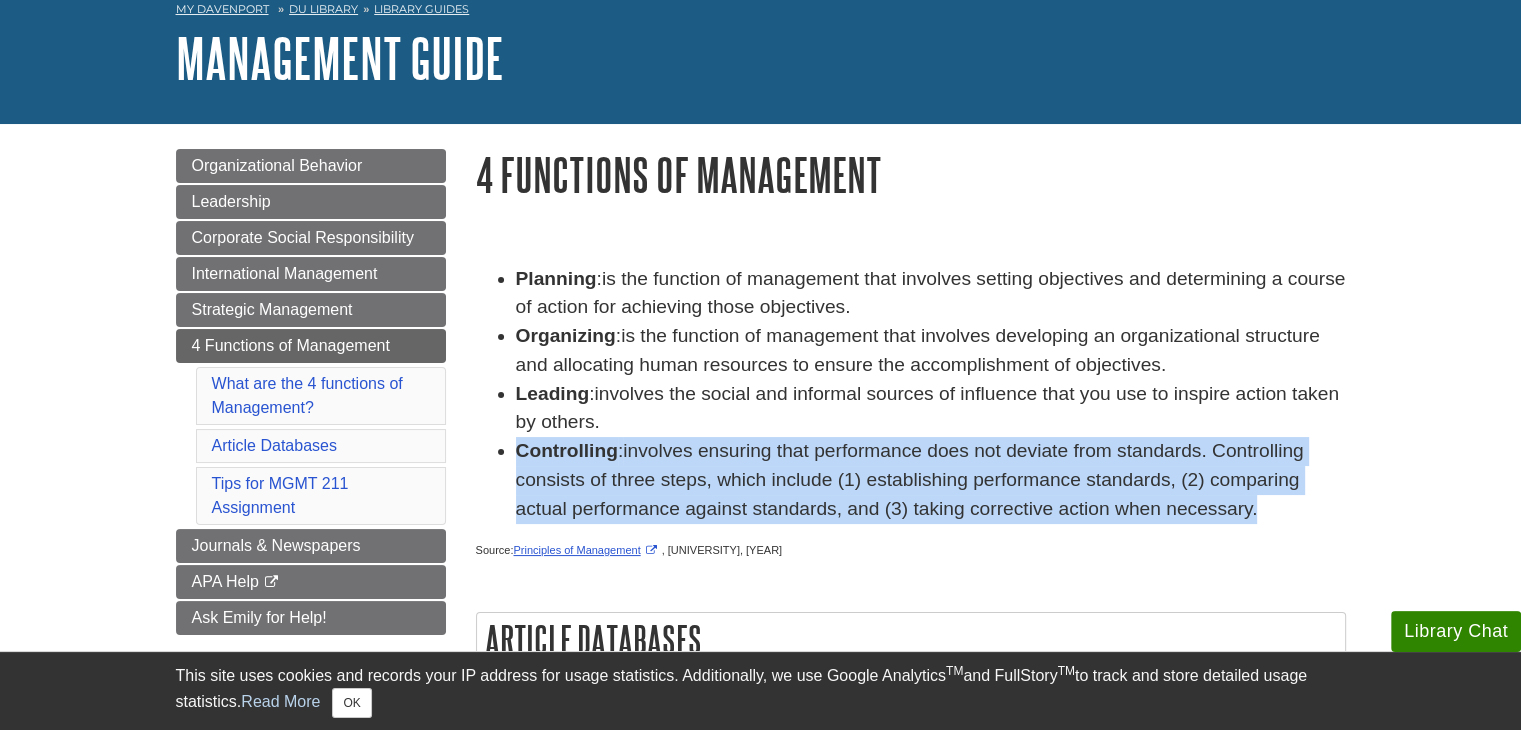 click on "involves ensuring that performance does not deviate from standards. Controlling consists of three steps, which include (1) establishing performance standards, (2) comparing actual performance against standards, and (3) taking corrective action when necessary." at bounding box center [910, 479] 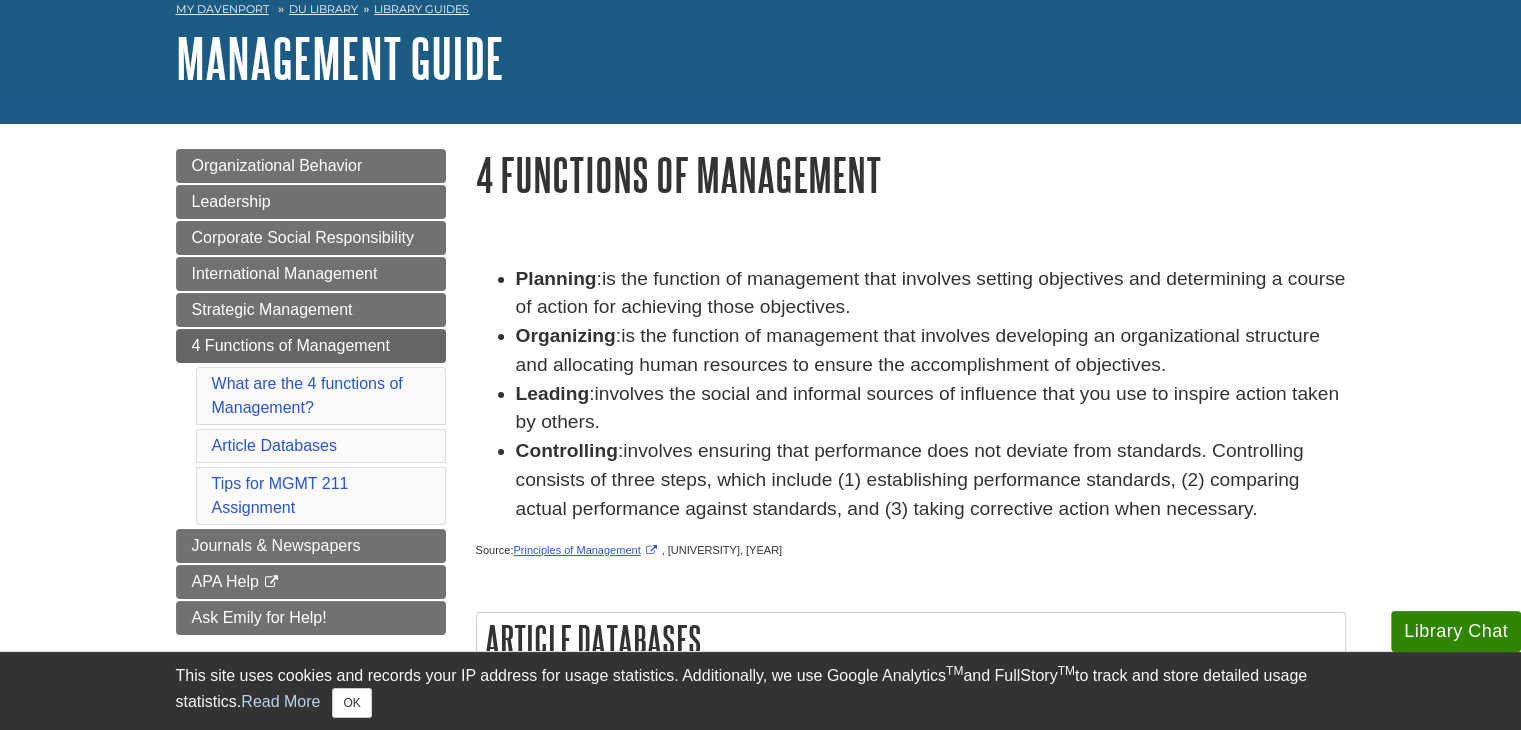 click on "Leading :  involves the social and informal sources of influence that you use to inspire action taken by others." at bounding box center [931, 409] 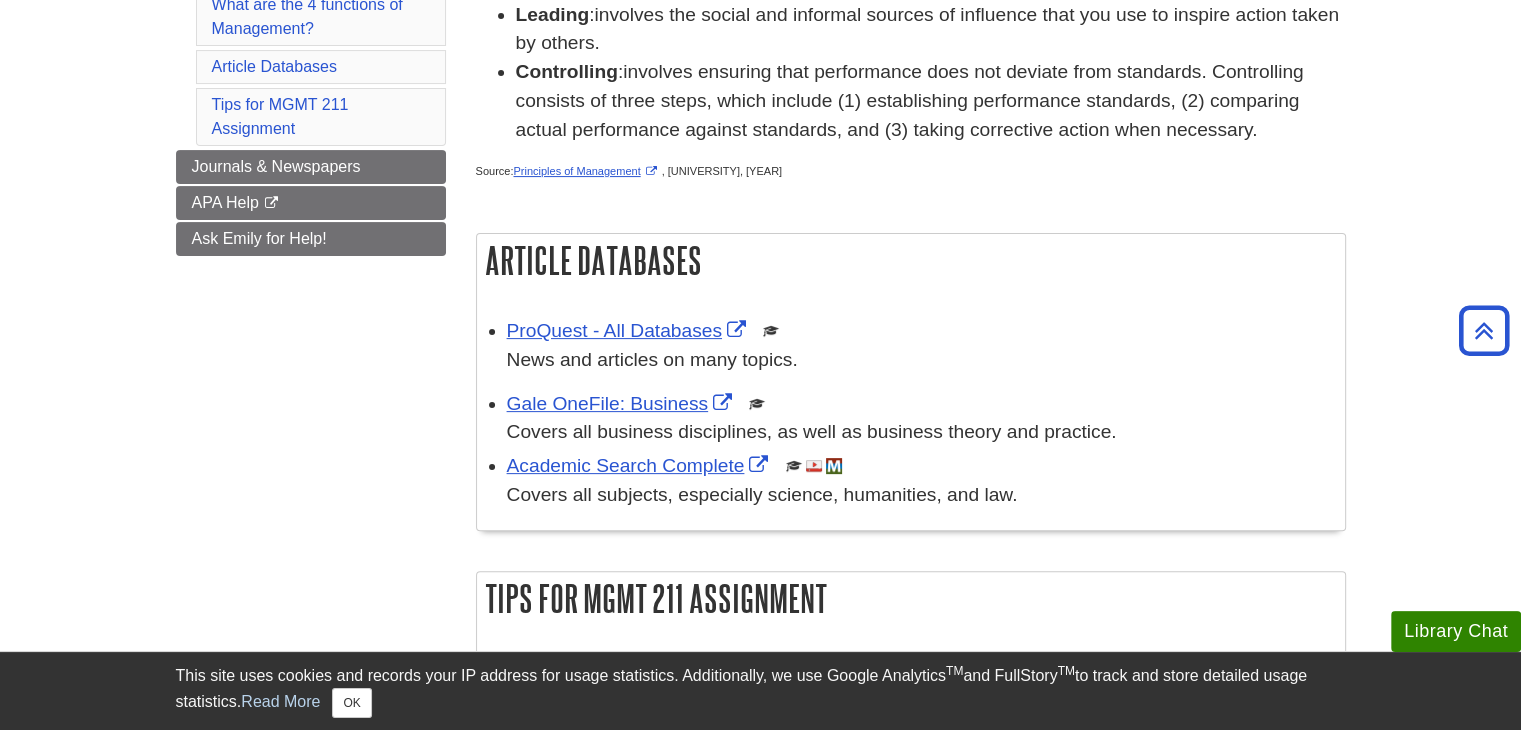 scroll, scrollTop: 480, scrollLeft: 0, axis: vertical 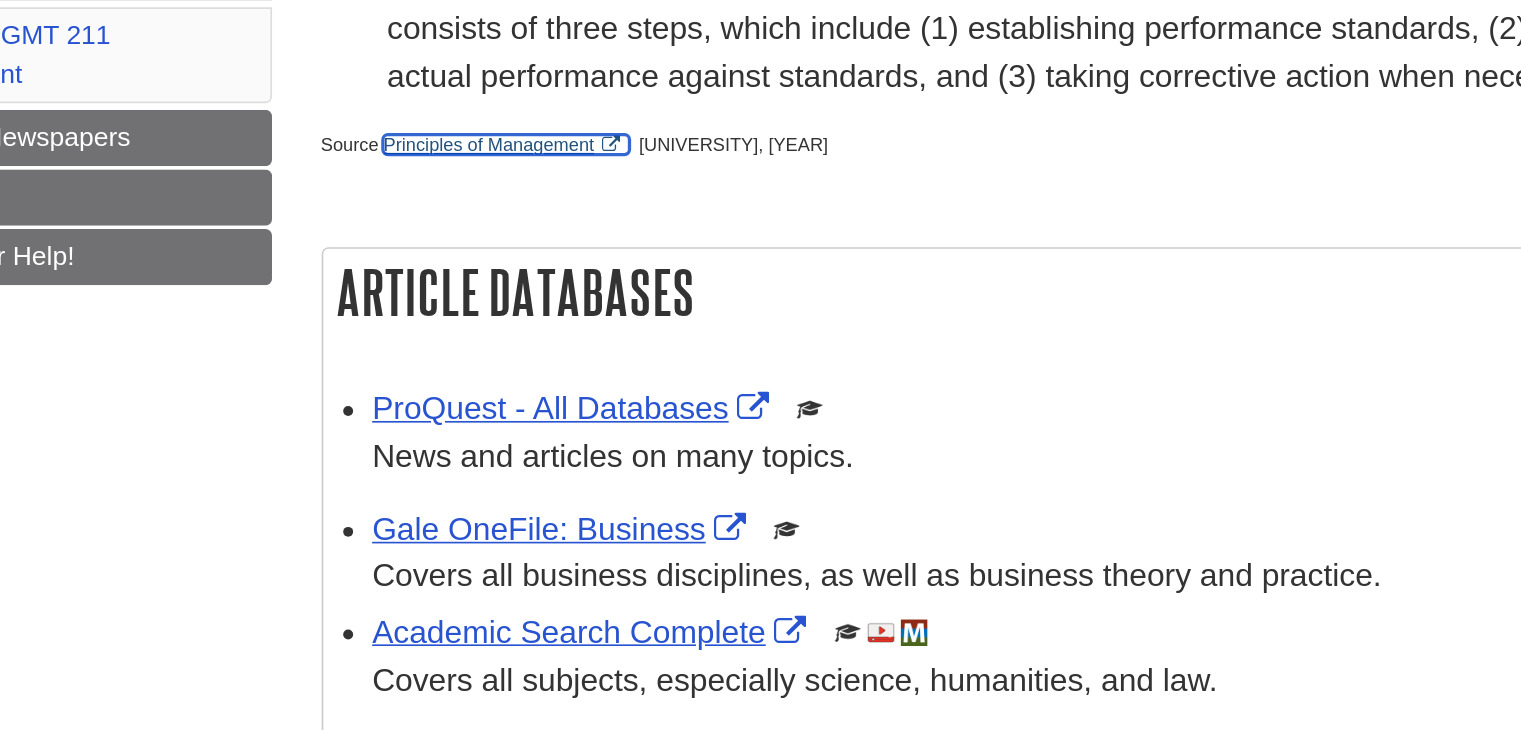 click on "Principles of Management" at bounding box center (587, 170) 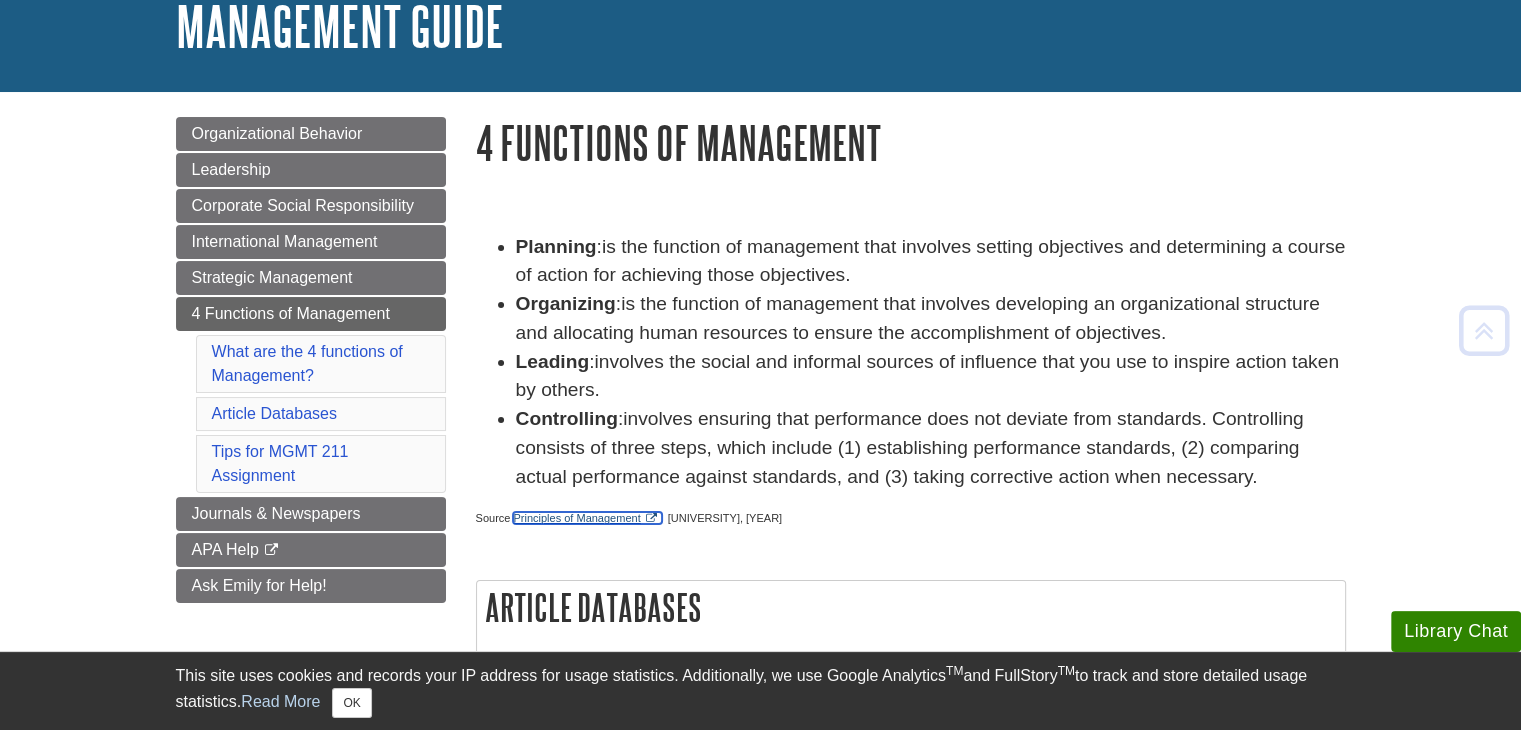 scroll, scrollTop: 0, scrollLeft: 0, axis: both 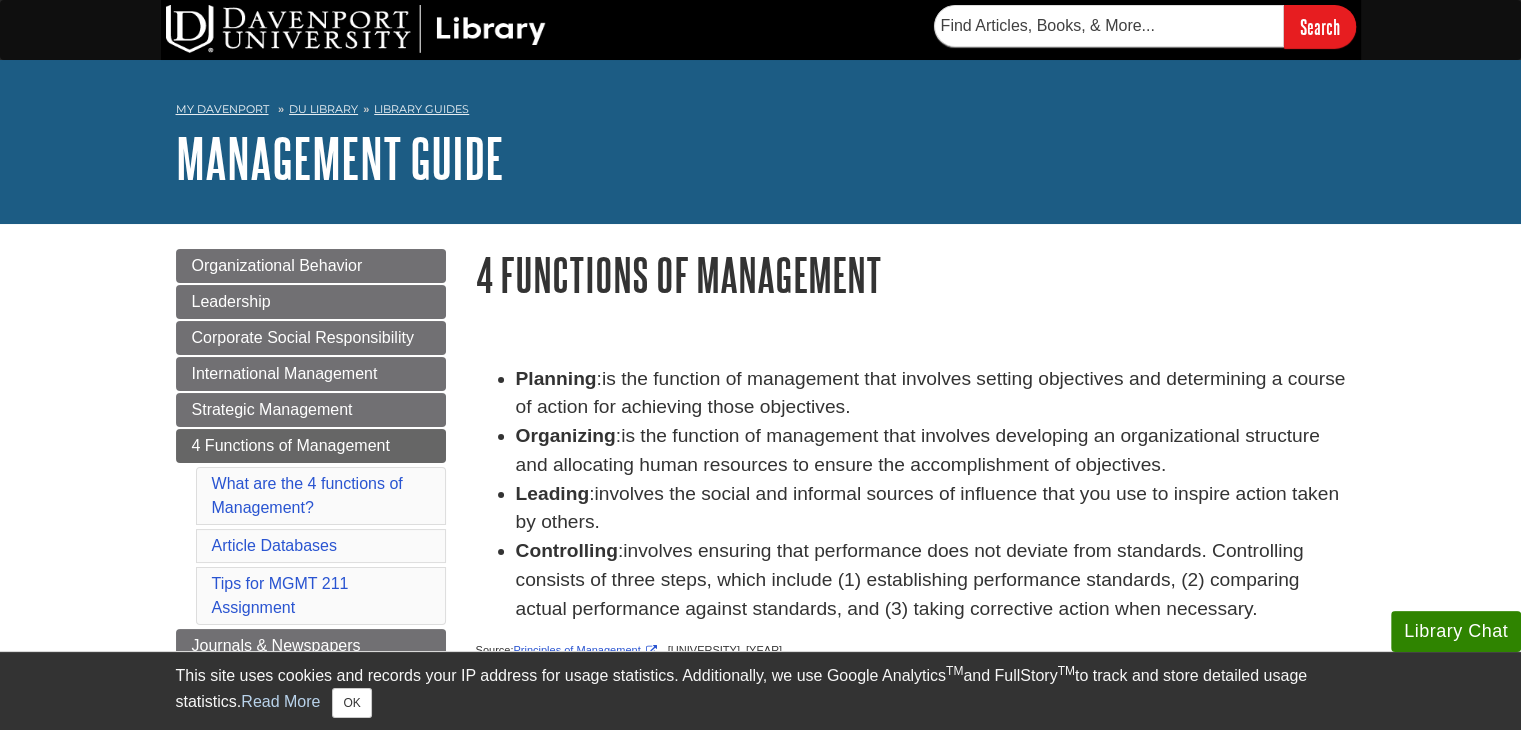 click on "is the function of management that involves developing an organizational structure and allocating human resources to ensure the accomplishment of objectives." at bounding box center [918, 450] 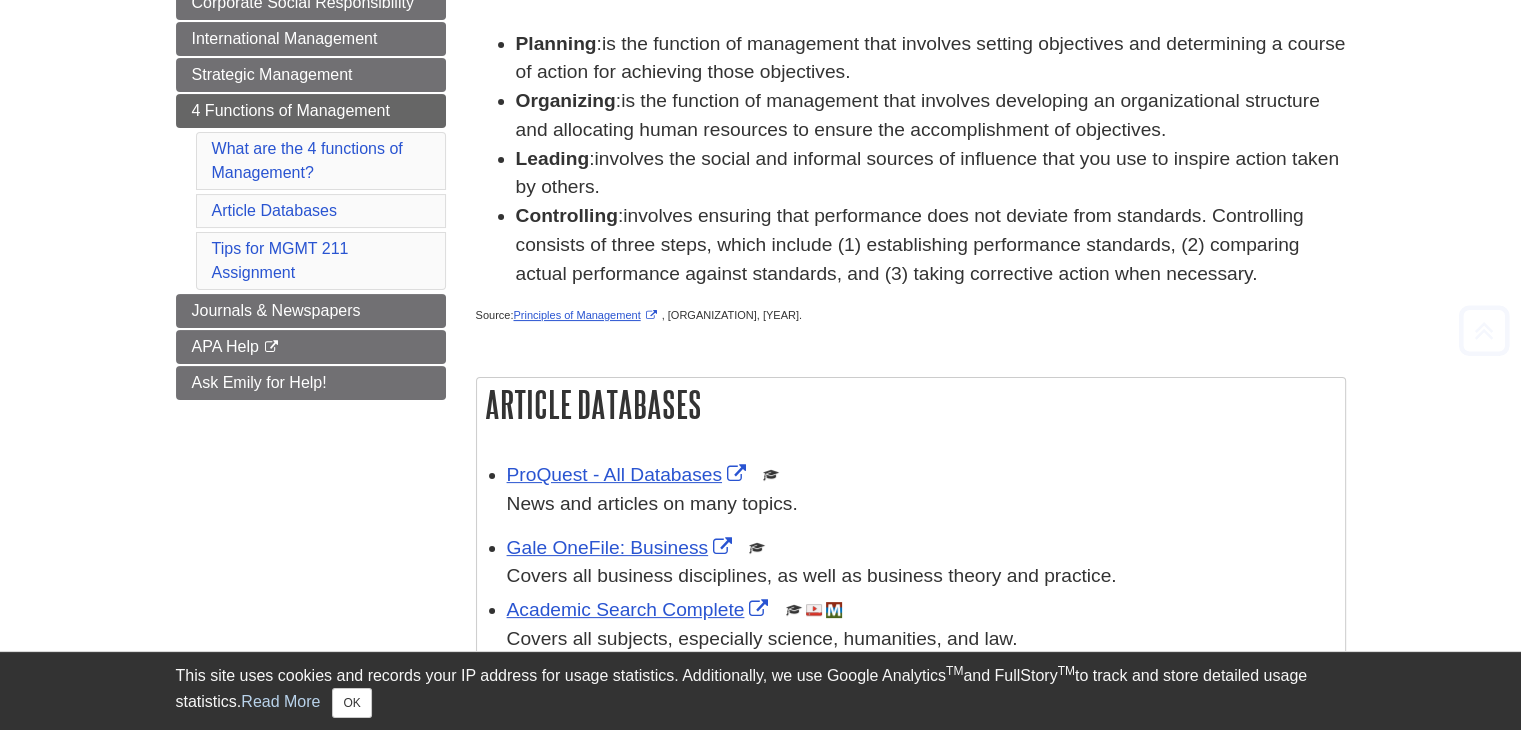 scroll, scrollTop: 336, scrollLeft: 0, axis: vertical 